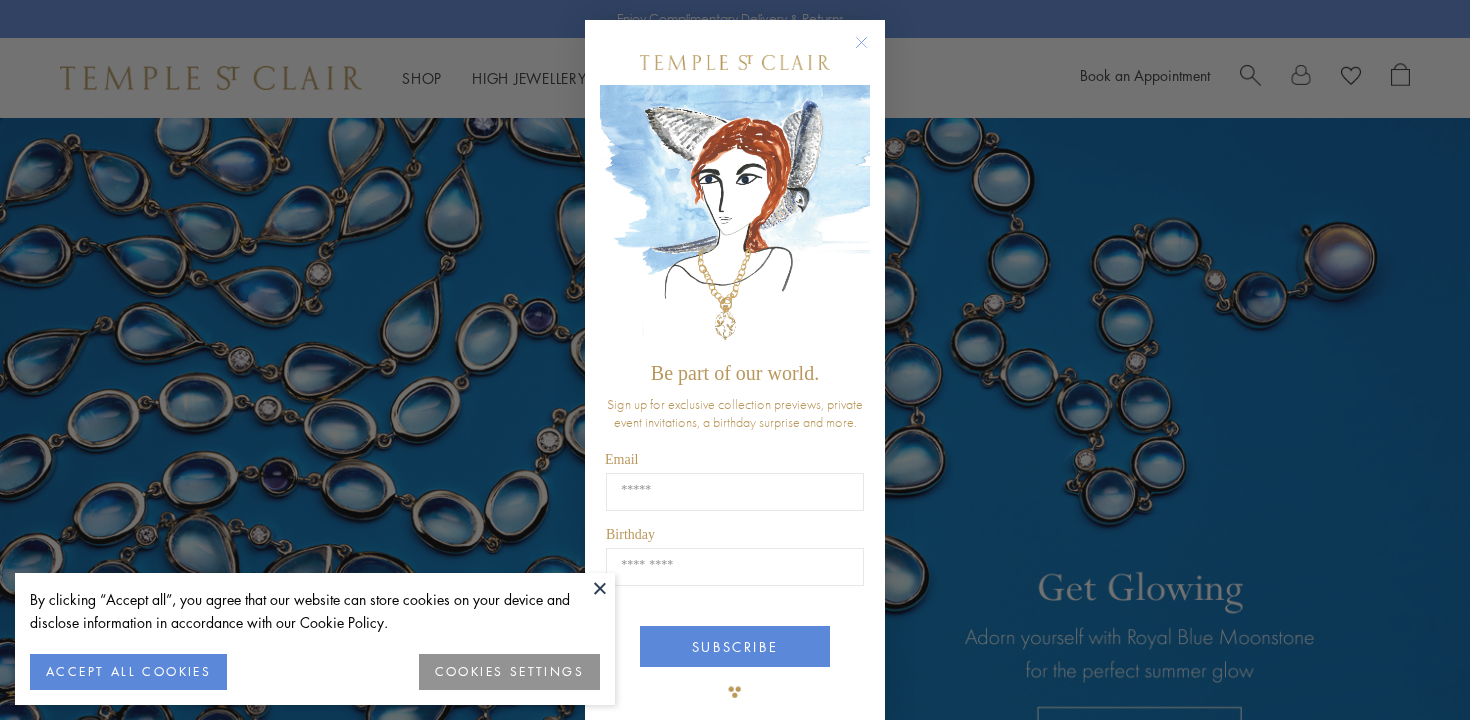 scroll, scrollTop: 0, scrollLeft: 0, axis: both 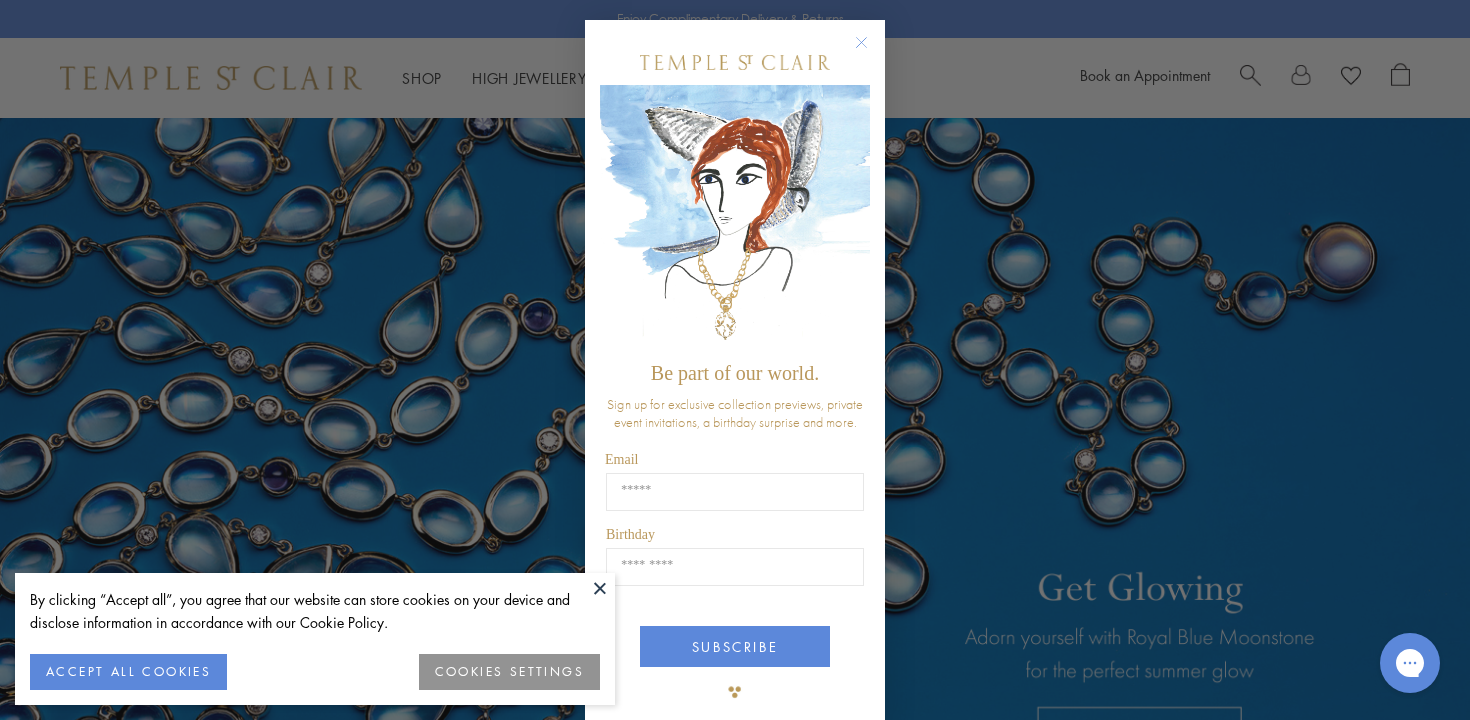click 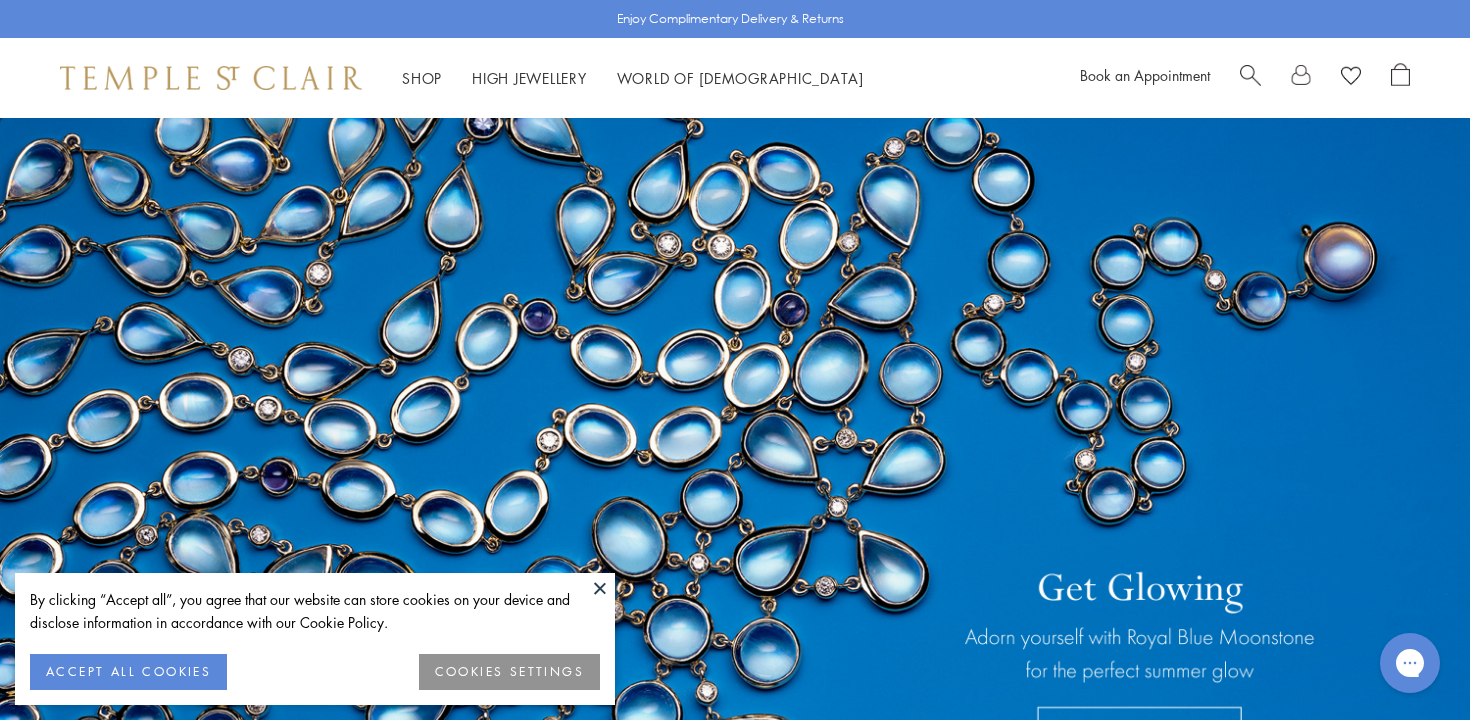 click on "ACCEPT ALL COOKIES" at bounding box center [128, 672] 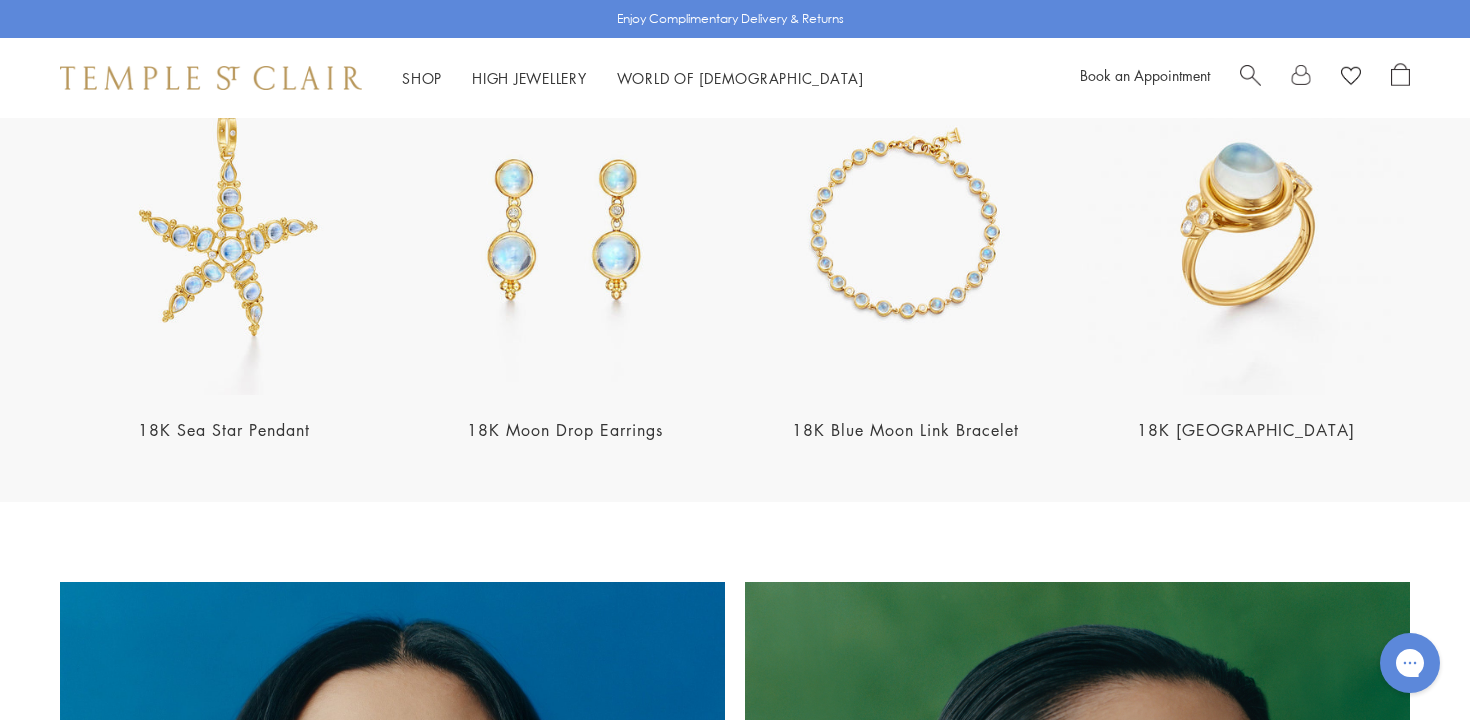 scroll, scrollTop: 864, scrollLeft: 0, axis: vertical 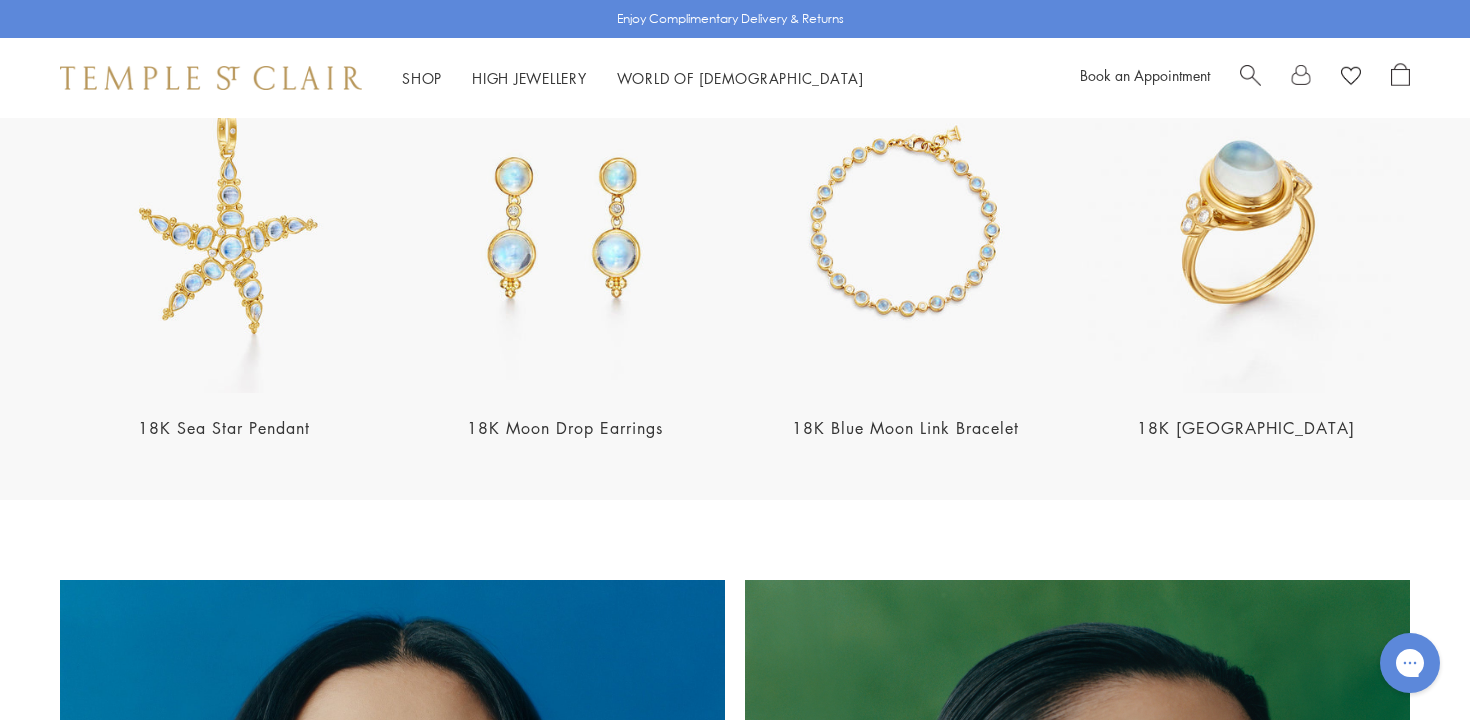 click at bounding box center (565, 228) 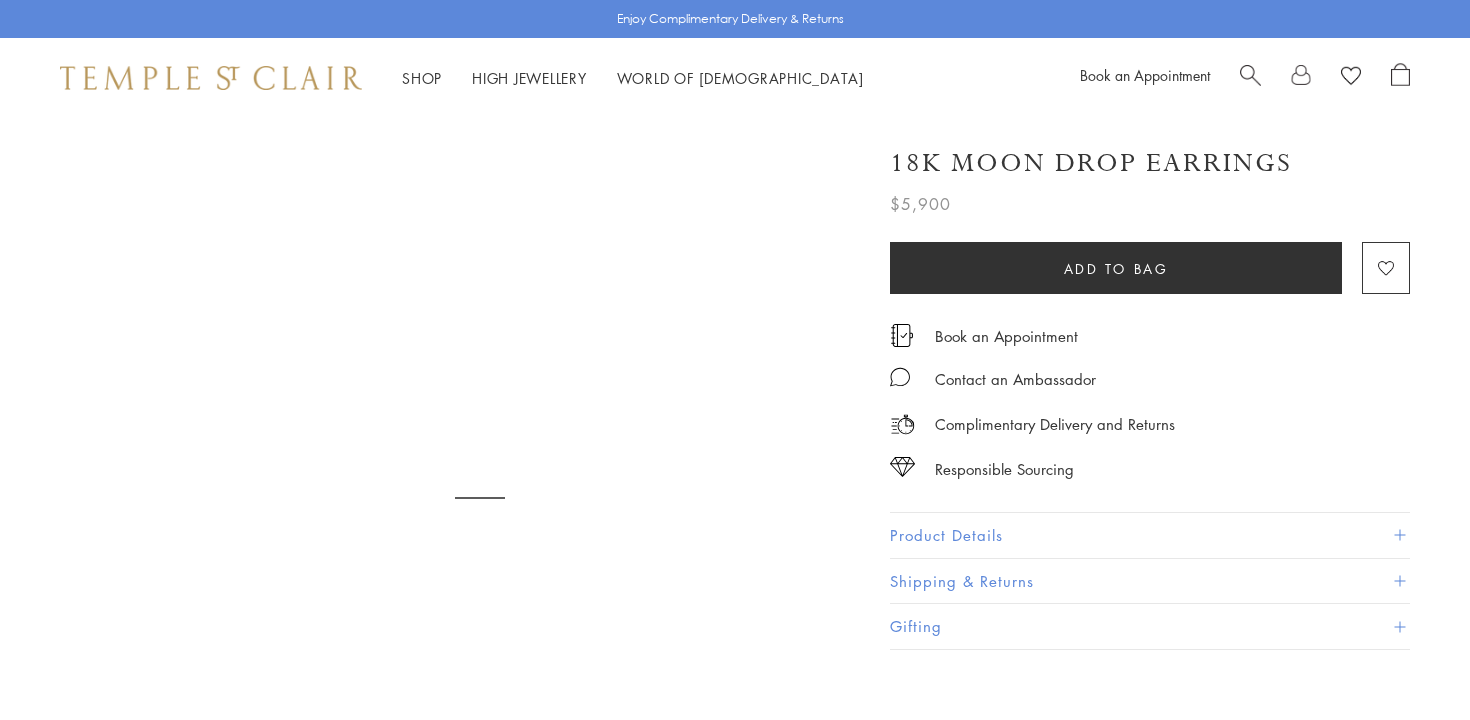 scroll, scrollTop: 0, scrollLeft: 0, axis: both 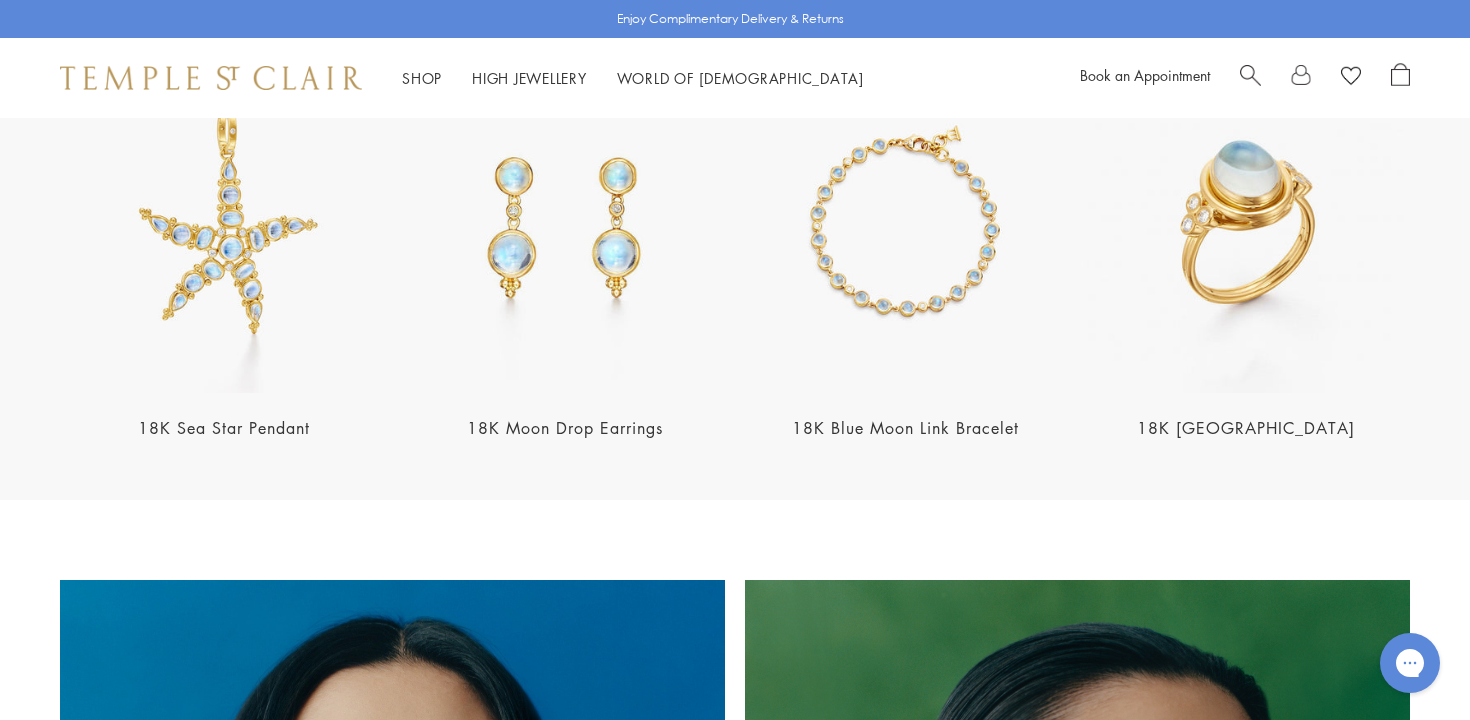 click at bounding box center [224, 228] 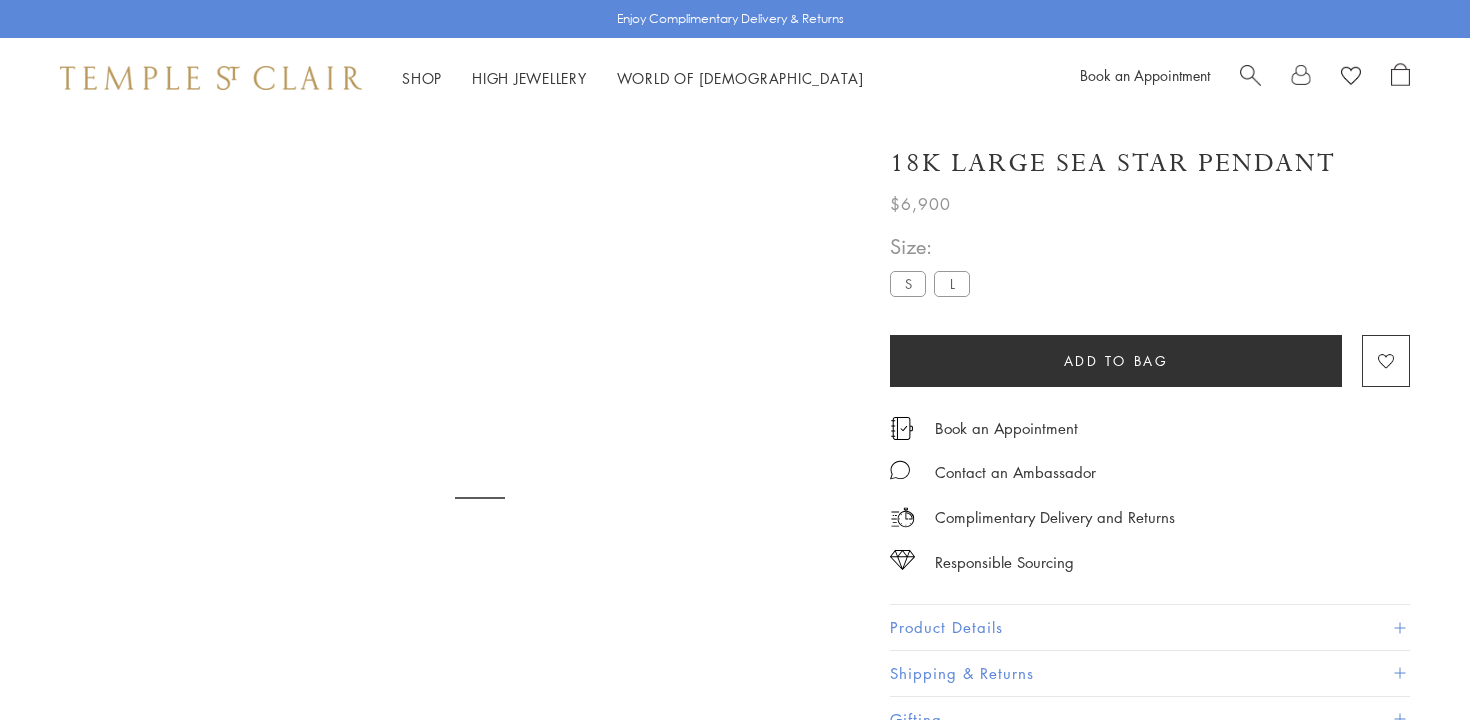 scroll, scrollTop: 0, scrollLeft: 0, axis: both 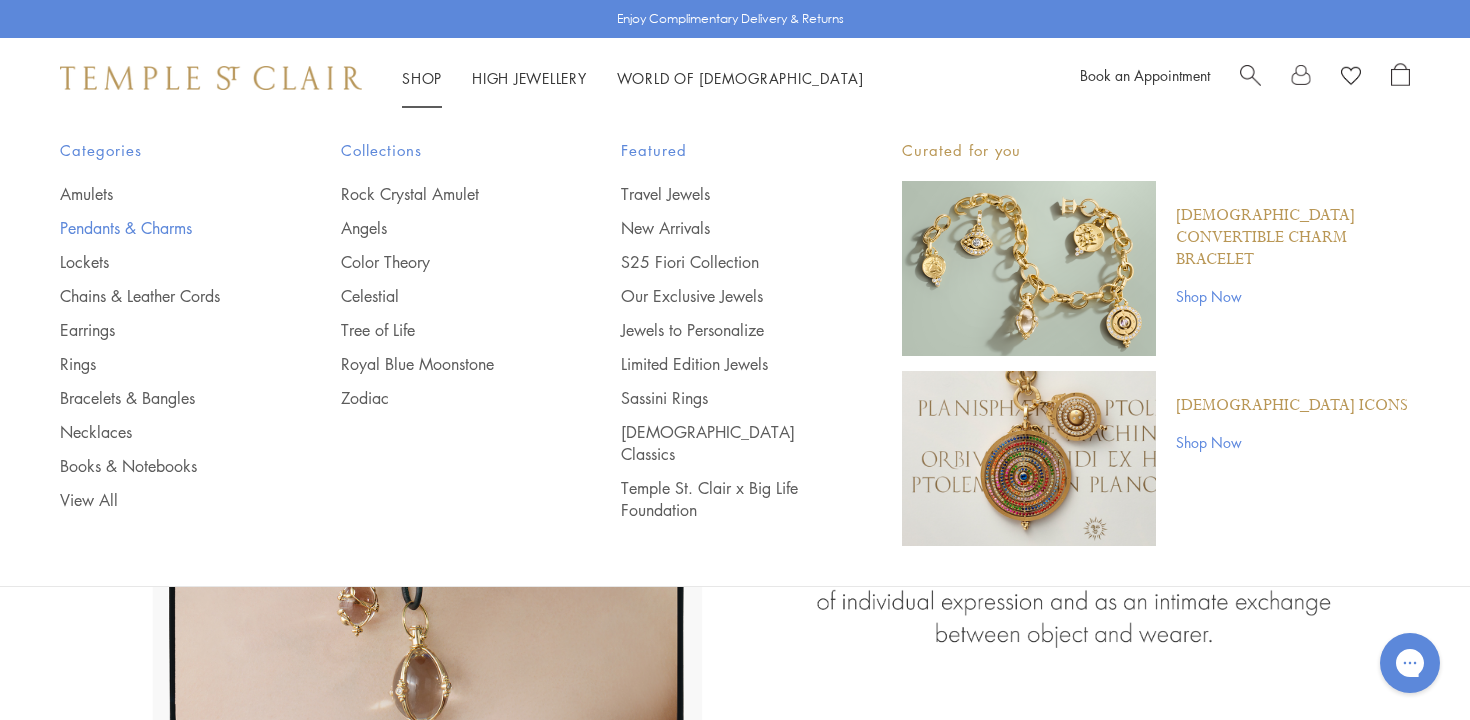 click on "Pendants & Charms" at bounding box center [160, 228] 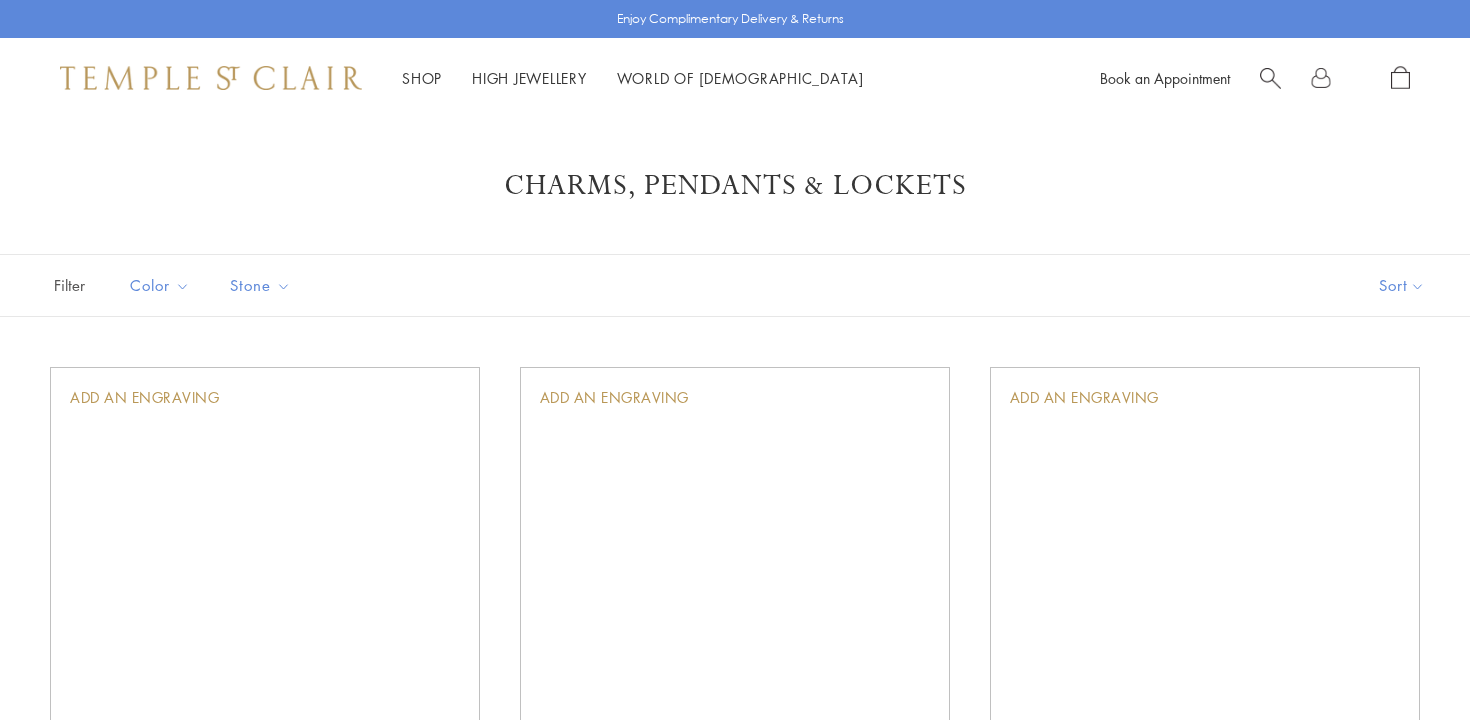 scroll, scrollTop: 0, scrollLeft: 0, axis: both 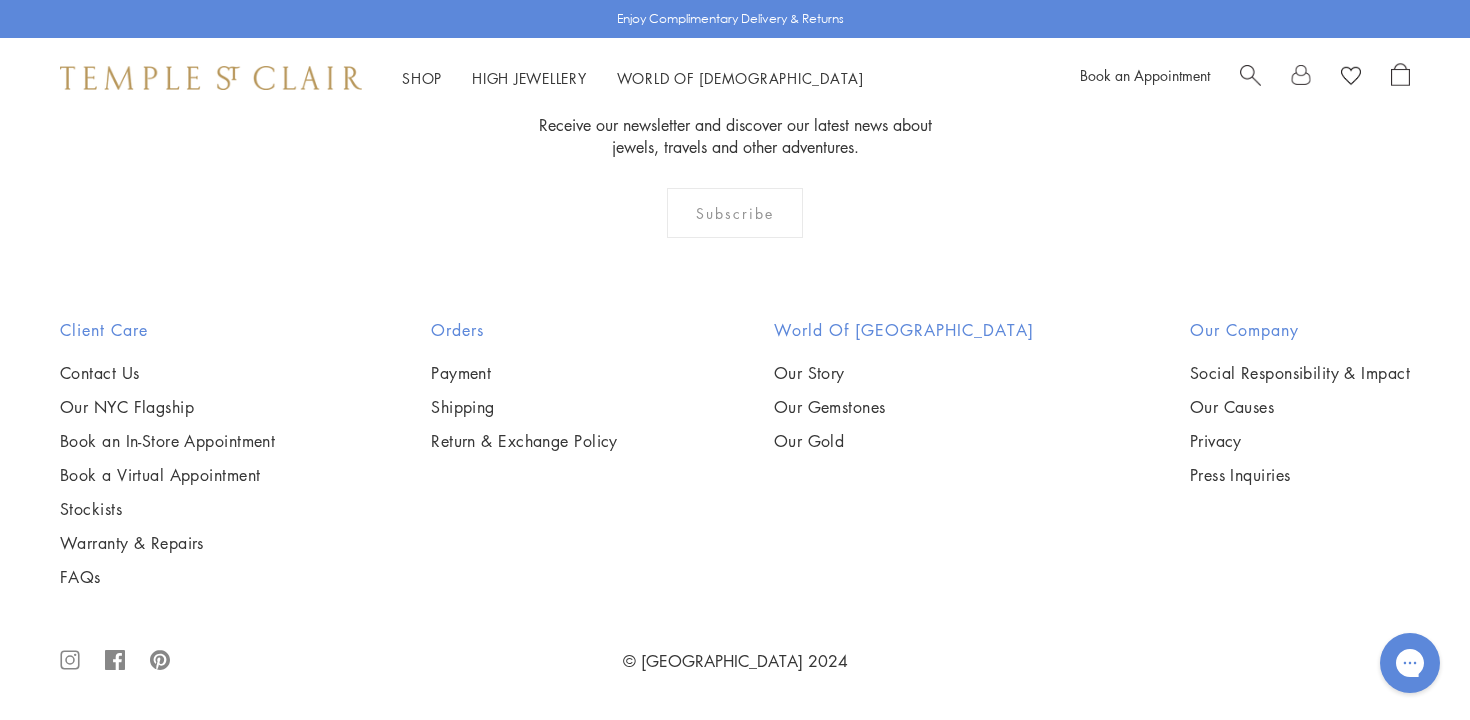 click at bounding box center [0, 0] 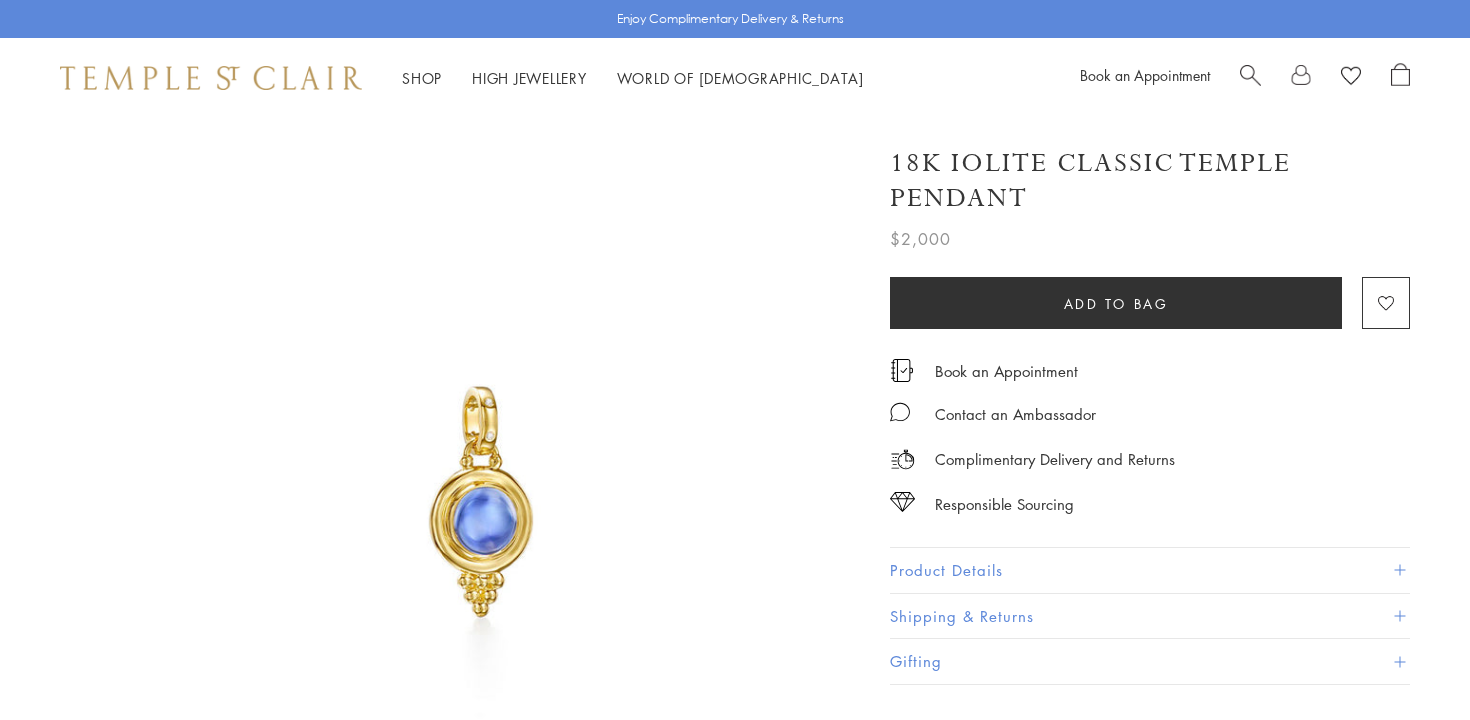scroll, scrollTop: 0, scrollLeft: 0, axis: both 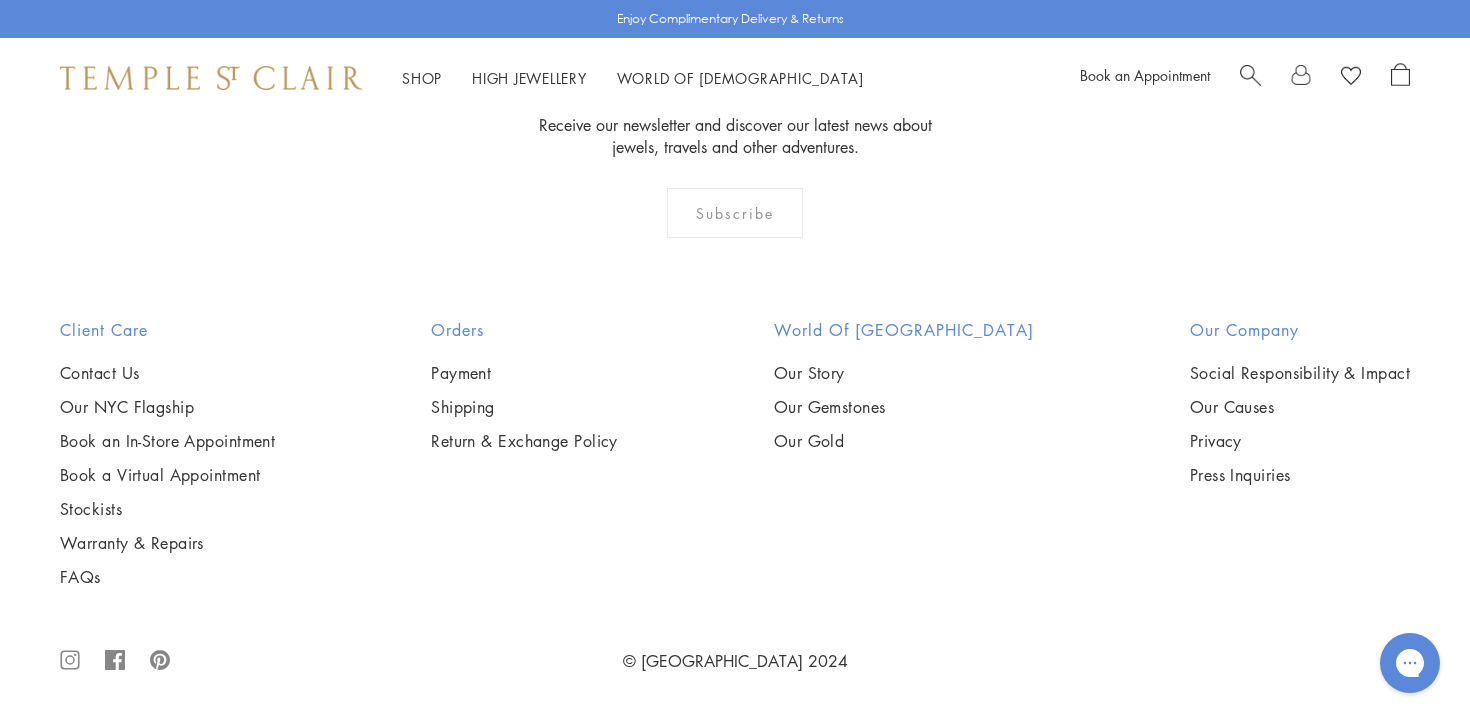 click at bounding box center (0, 0) 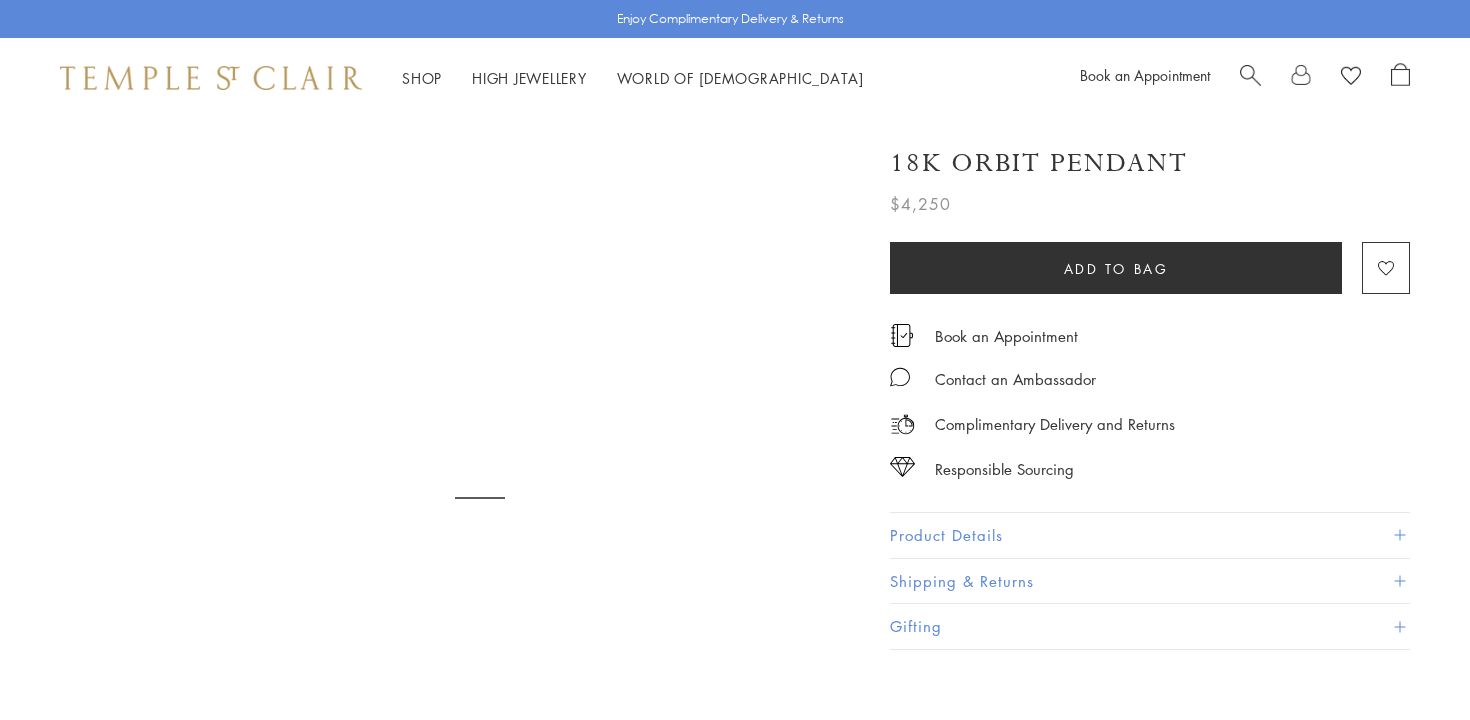 scroll, scrollTop: 0, scrollLeft: 0, axis: both 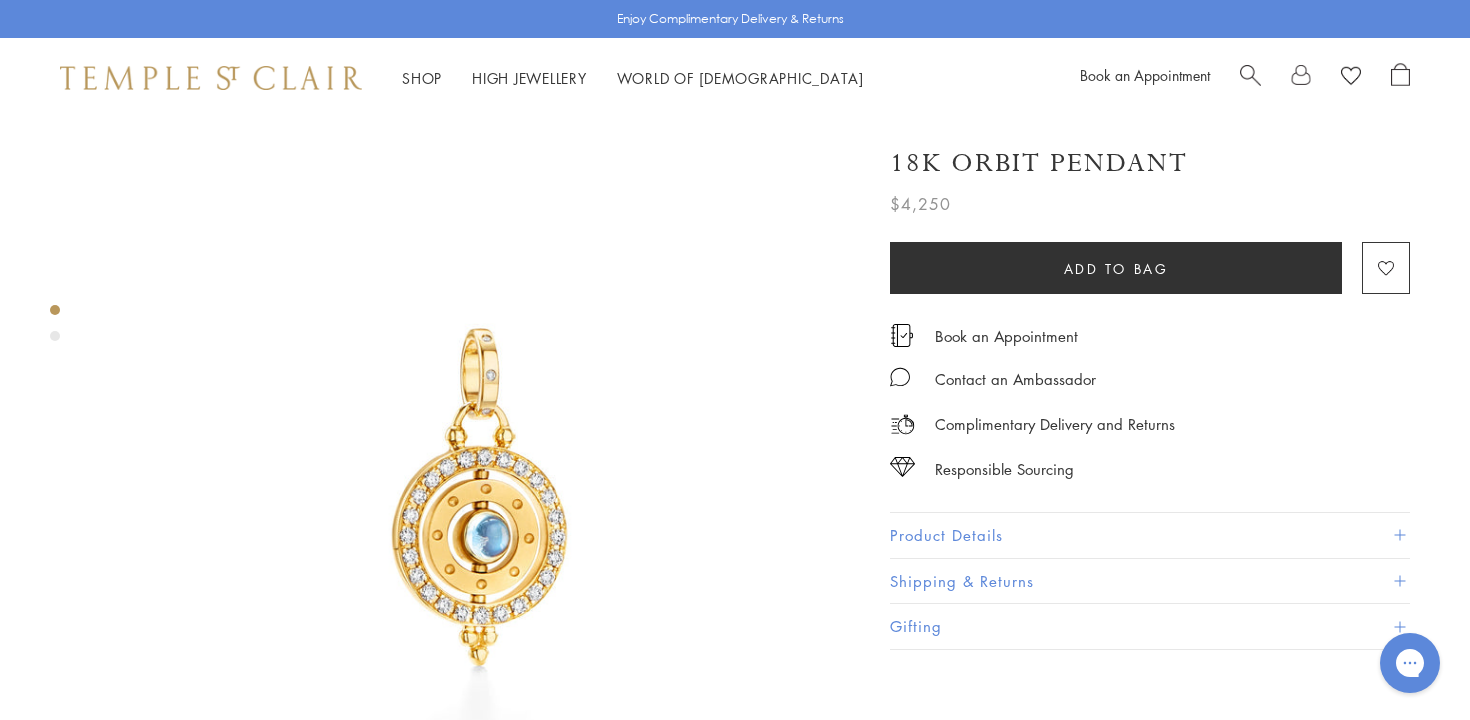 click on "Product Details" at bounding box center [1150, 535] 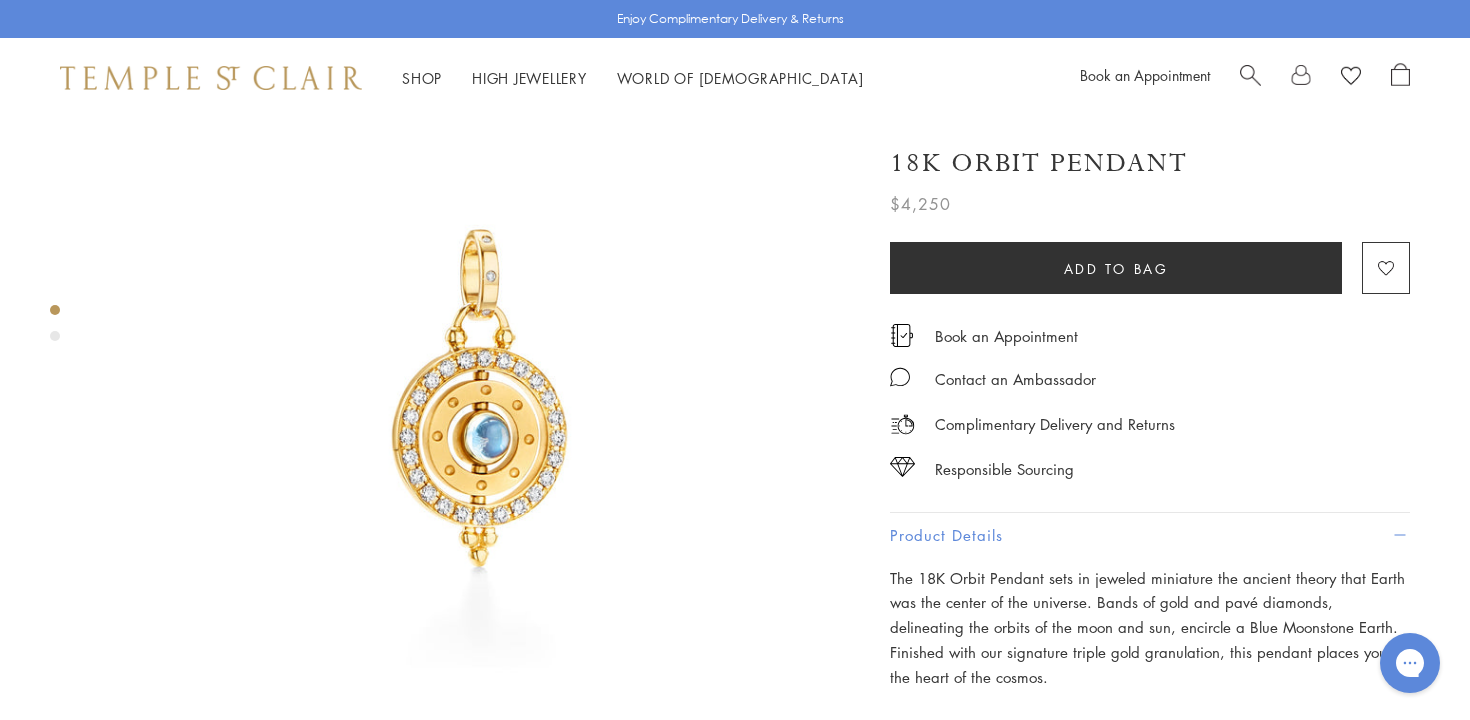 scroll, scrollTop: 0, scrollLeft: 0, axis: both 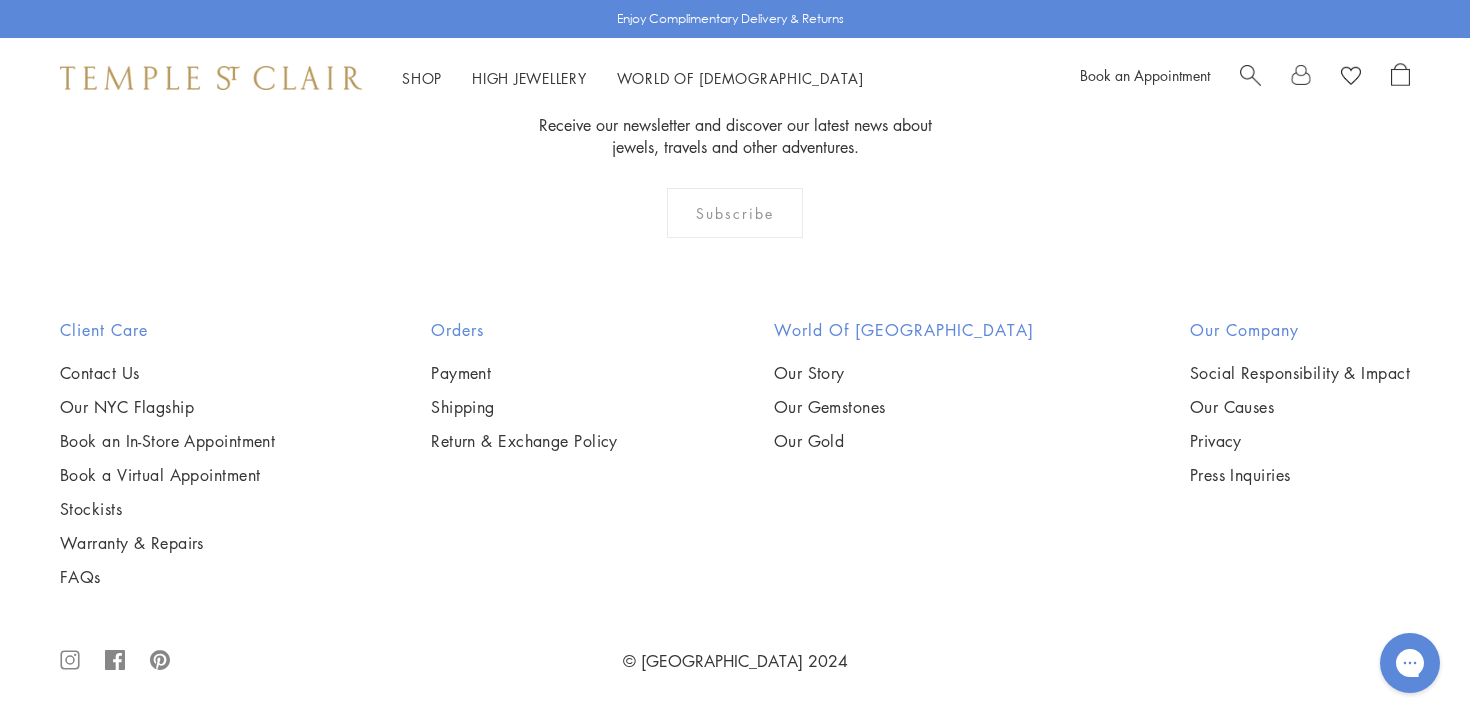 click on "2" at bounding box center [703, -111] 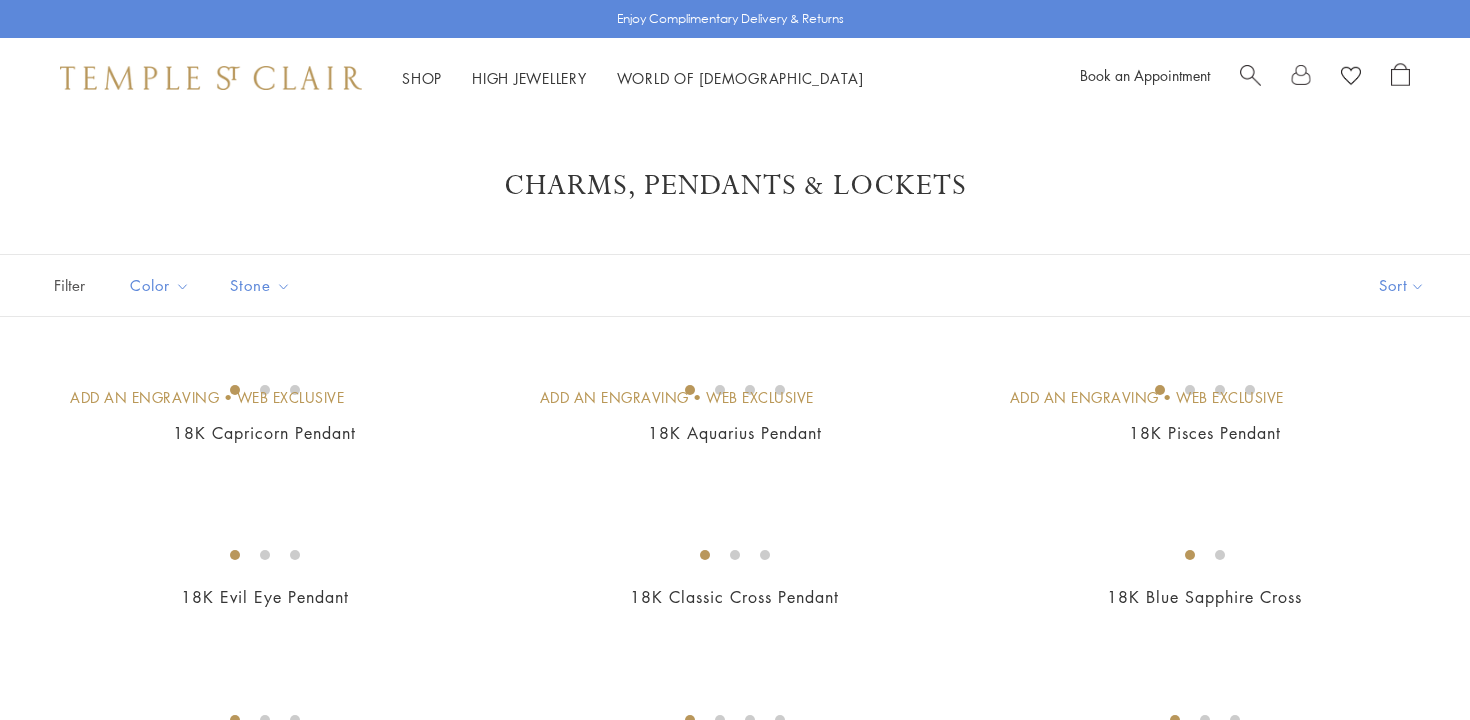 scroll, scrollTop: 0, scrollLeft: 0, axis: both 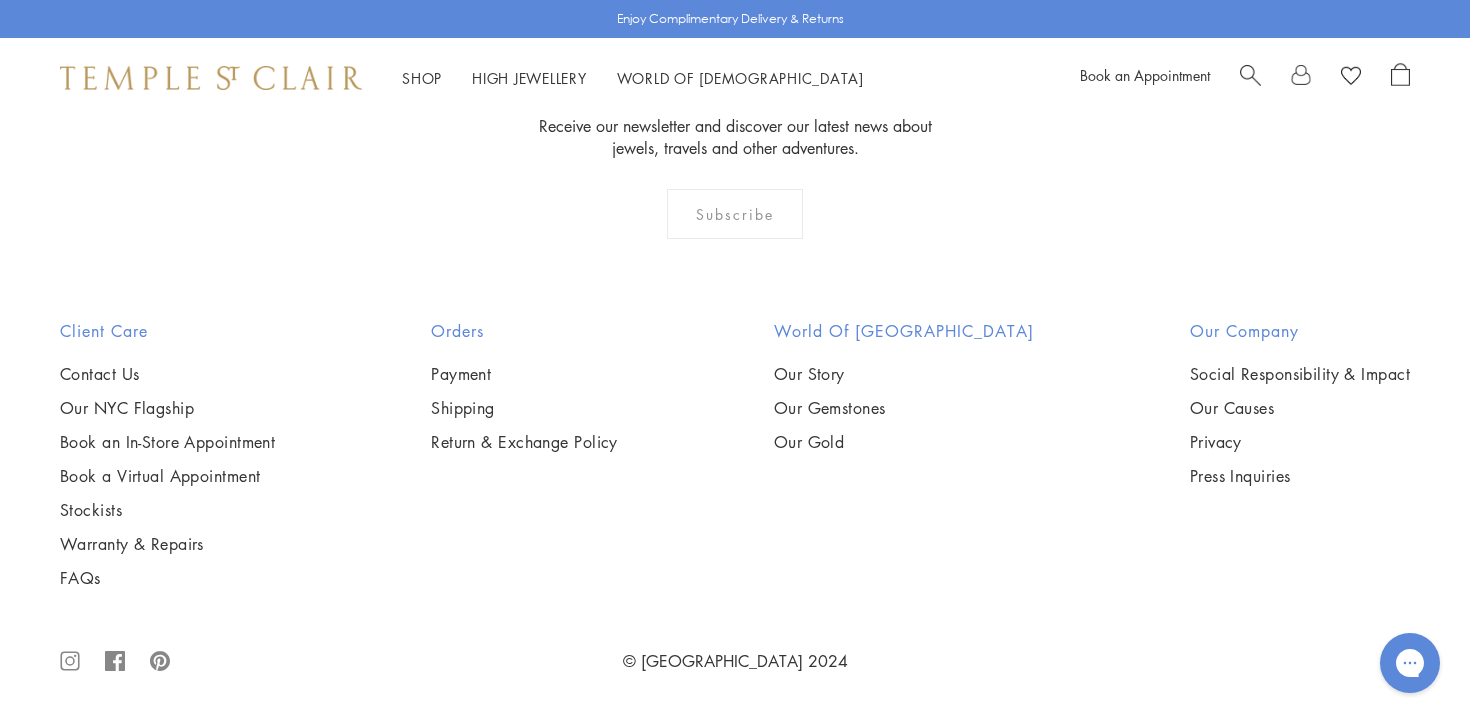 click on "3" at bounding box center (800, -110) 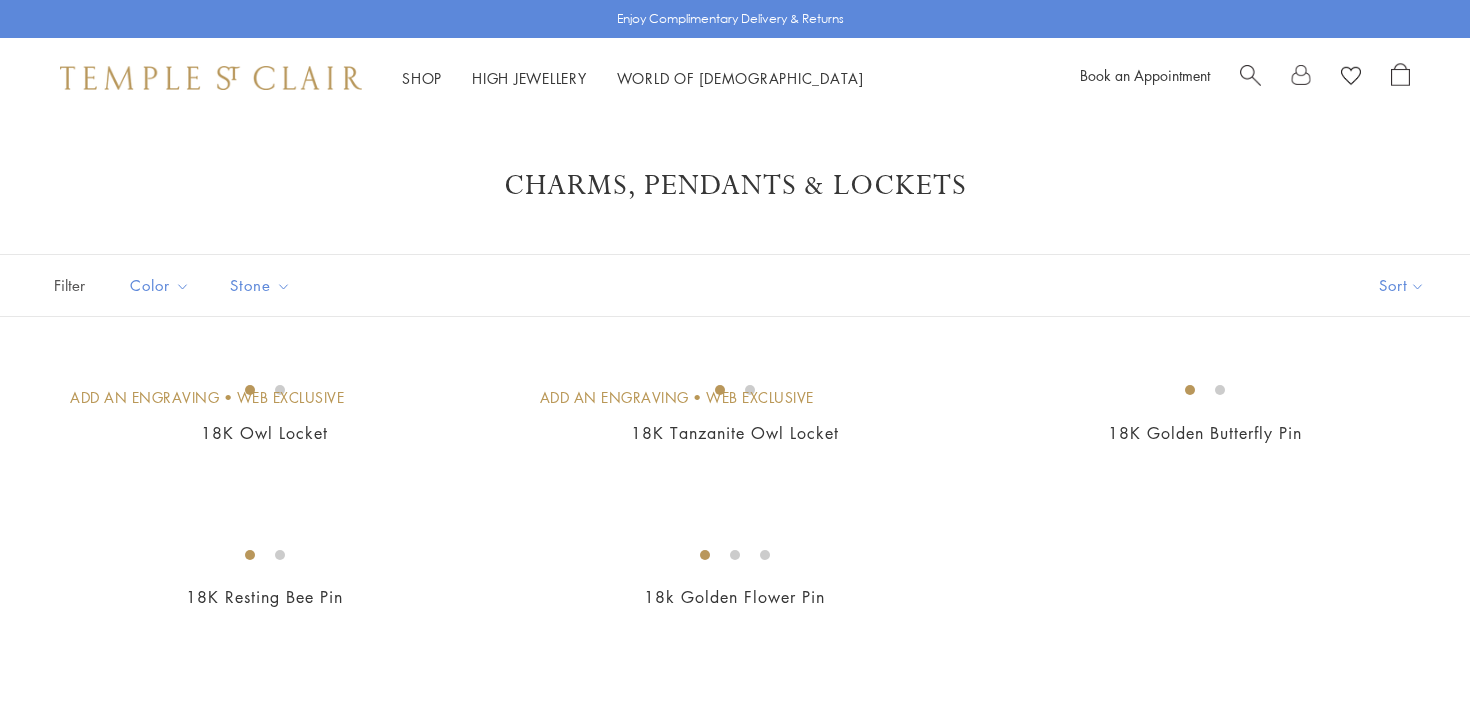 scroll, scrollTop: 0, scrollLeft: 0, axis: both 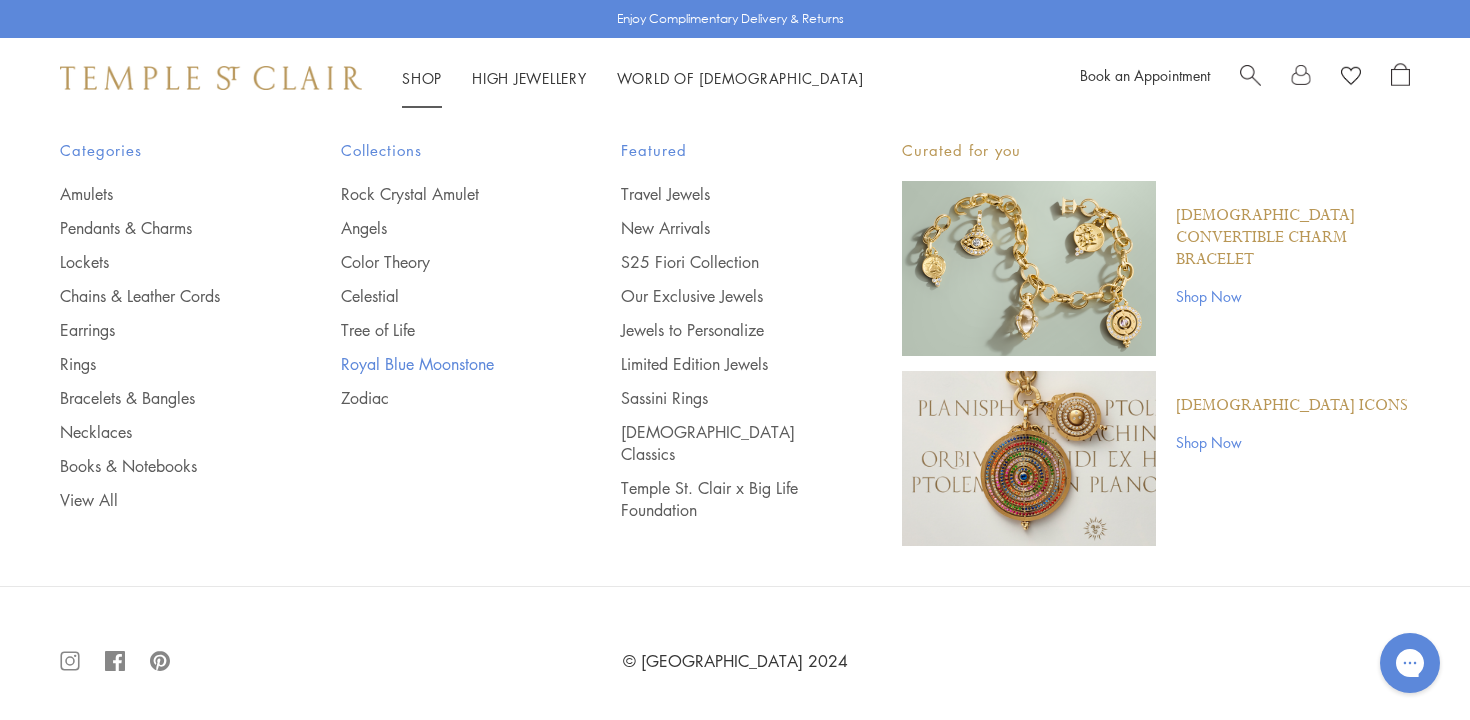 click on "Royal Blue Moonstone" at bounding box center [441, 364] 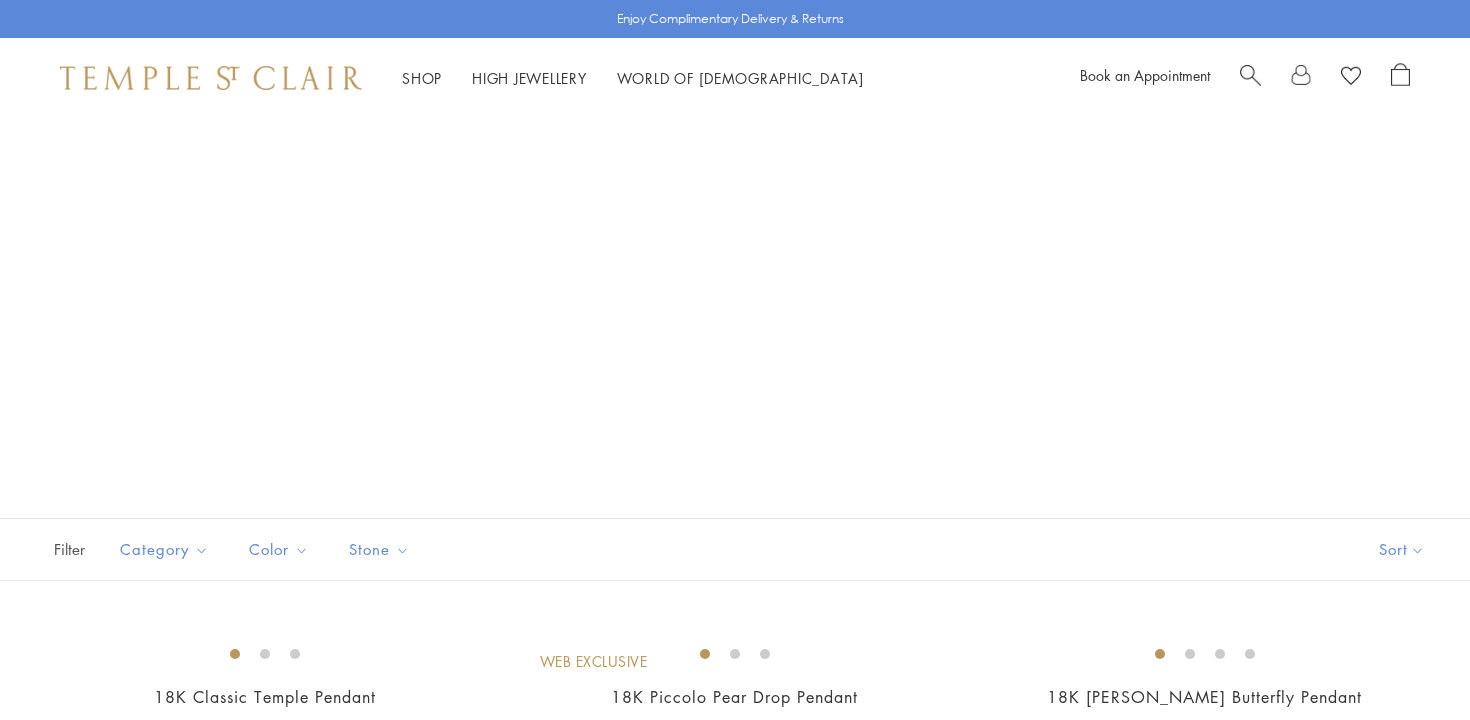 scroll, scrollTop: 0, scrollLeft: 0, axis: both 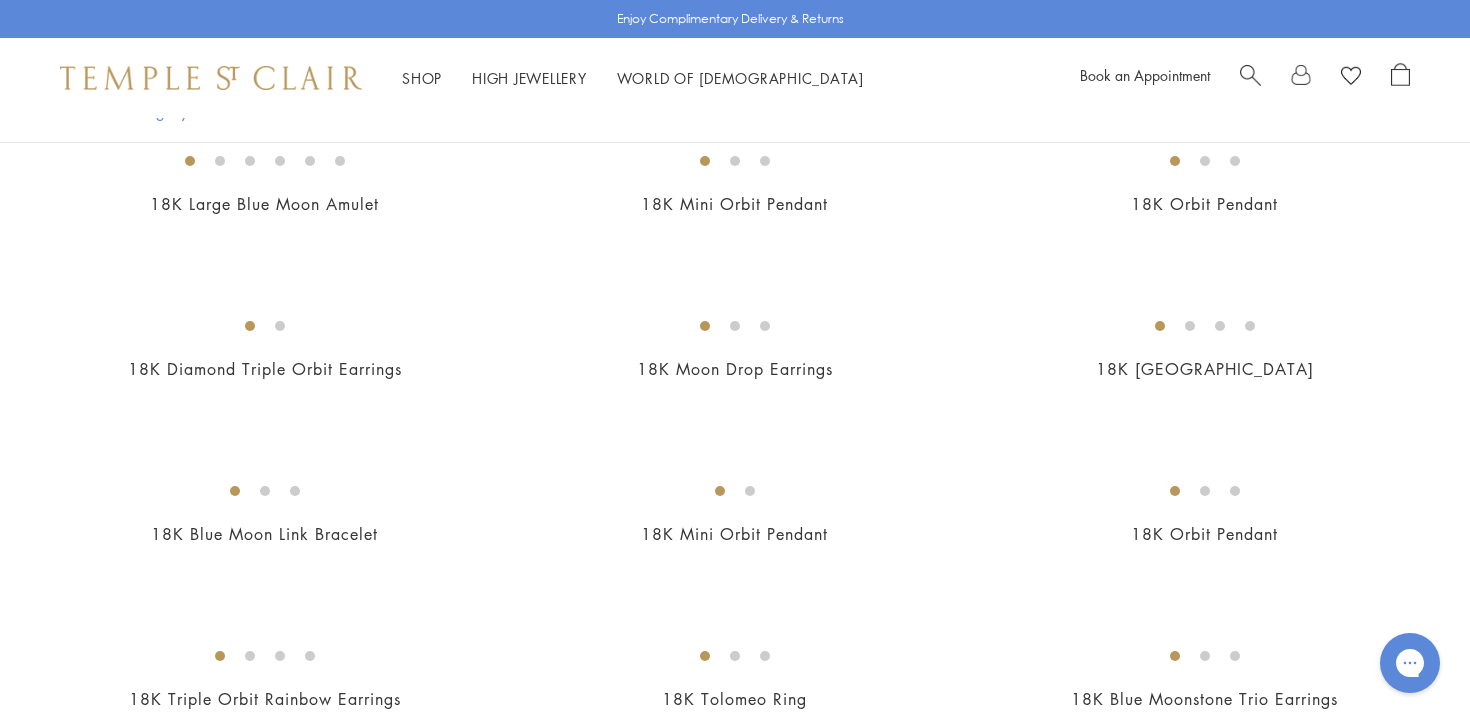 click at bounding box center [0, 0] 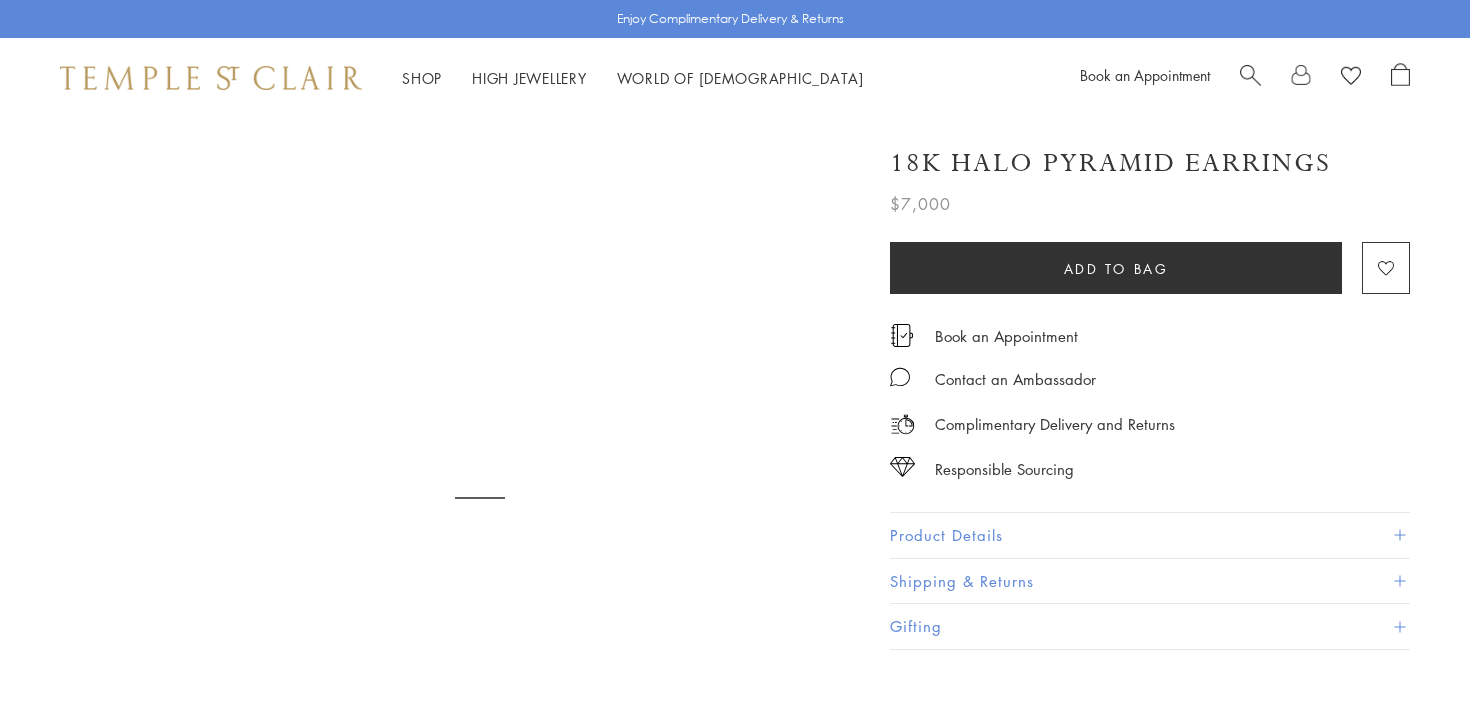 scroll, scrollTop: 0, scrollLeft: 0, axis: both 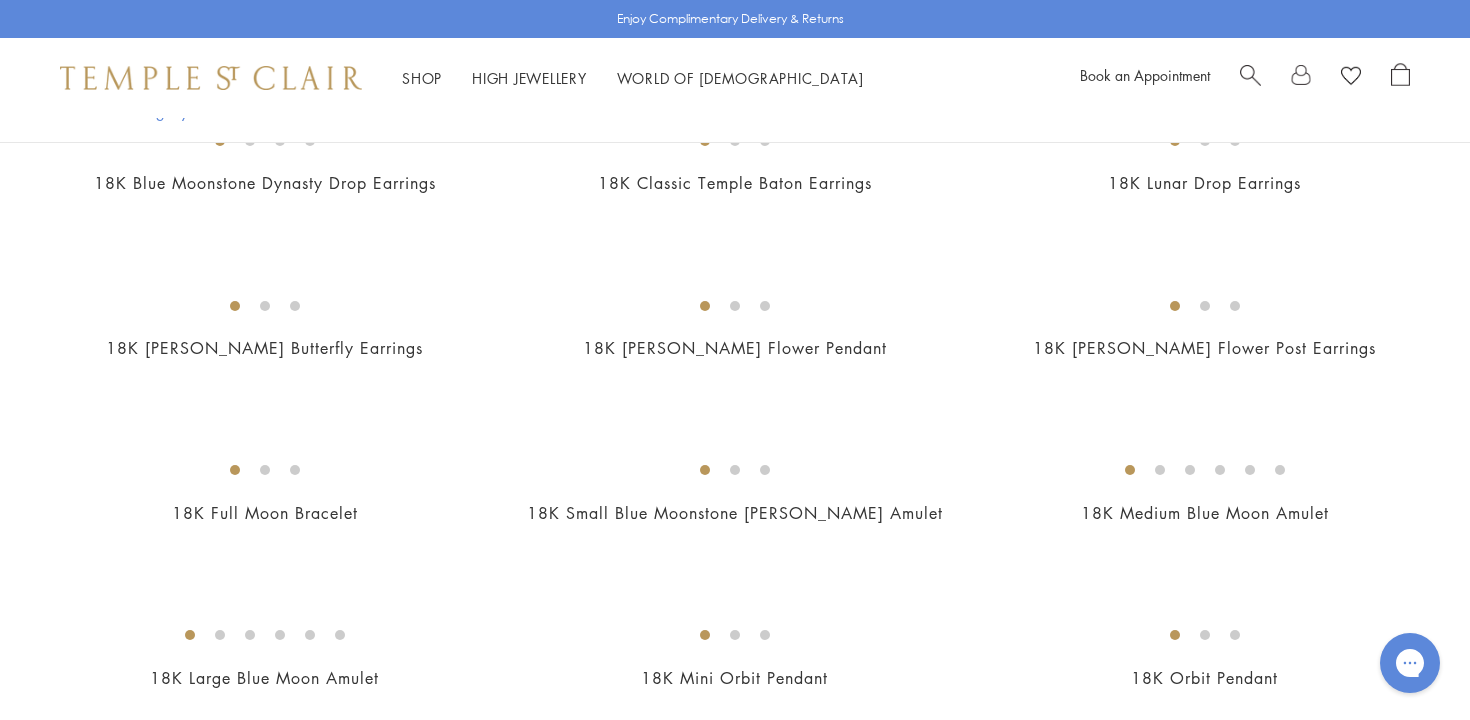 click at bounding box center [0, 0] 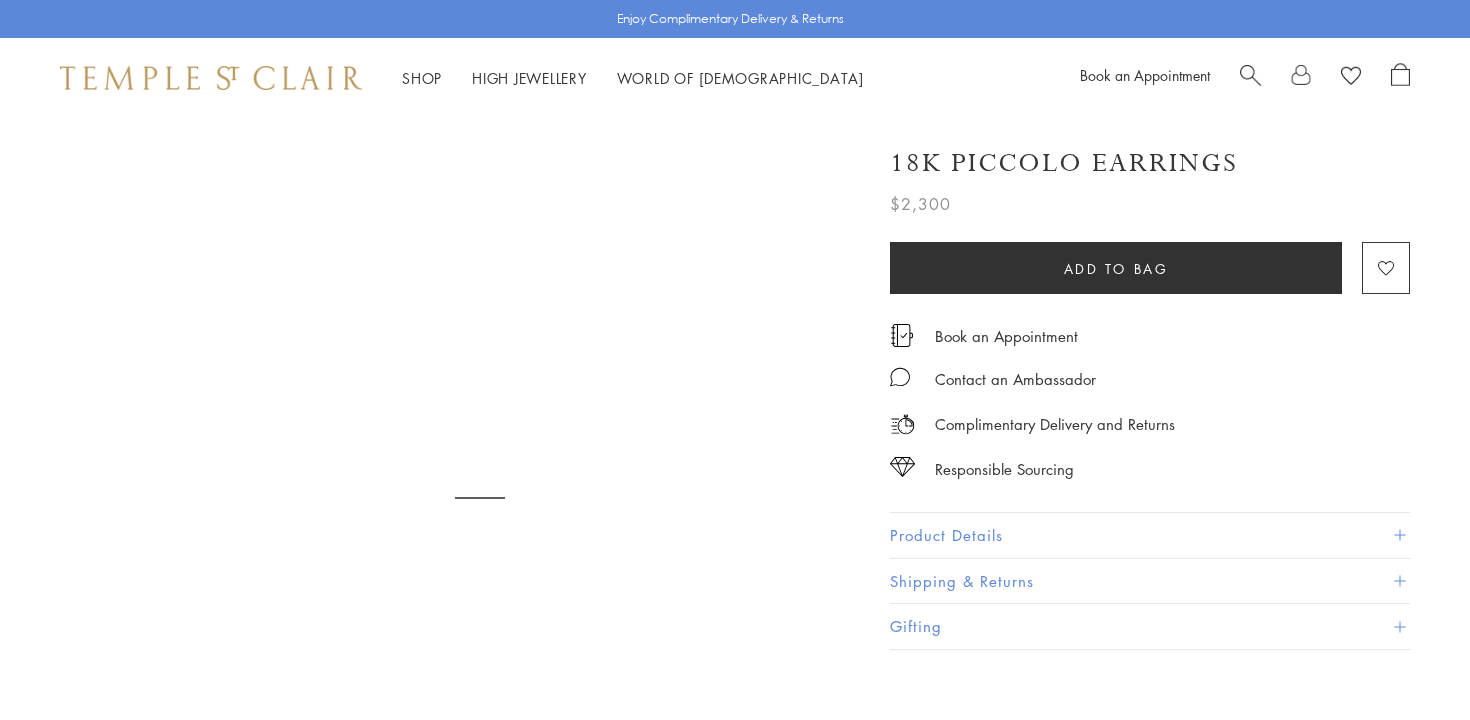 scroll, scrollTop: 0, scrollLeft: 0, axis: both 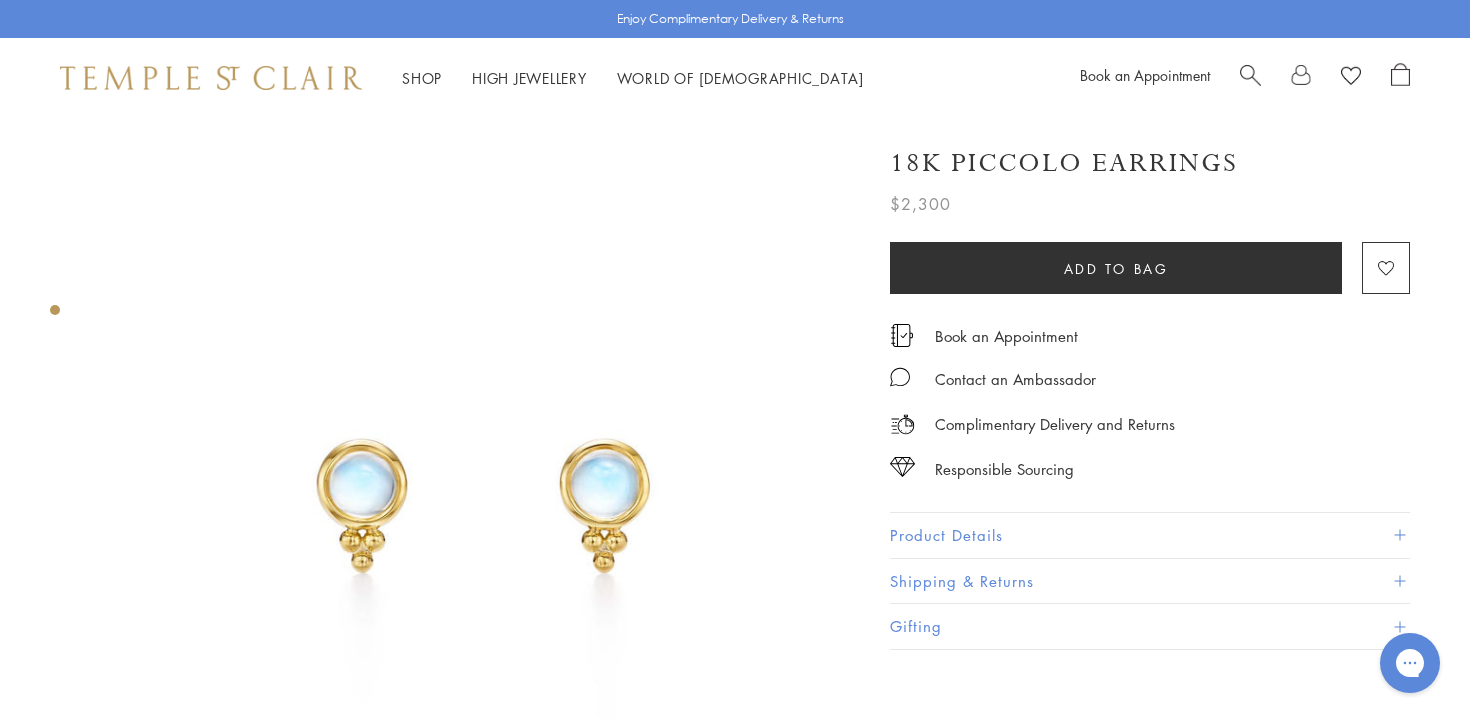 click on "Product Details" at bounding box center [1150, 535] 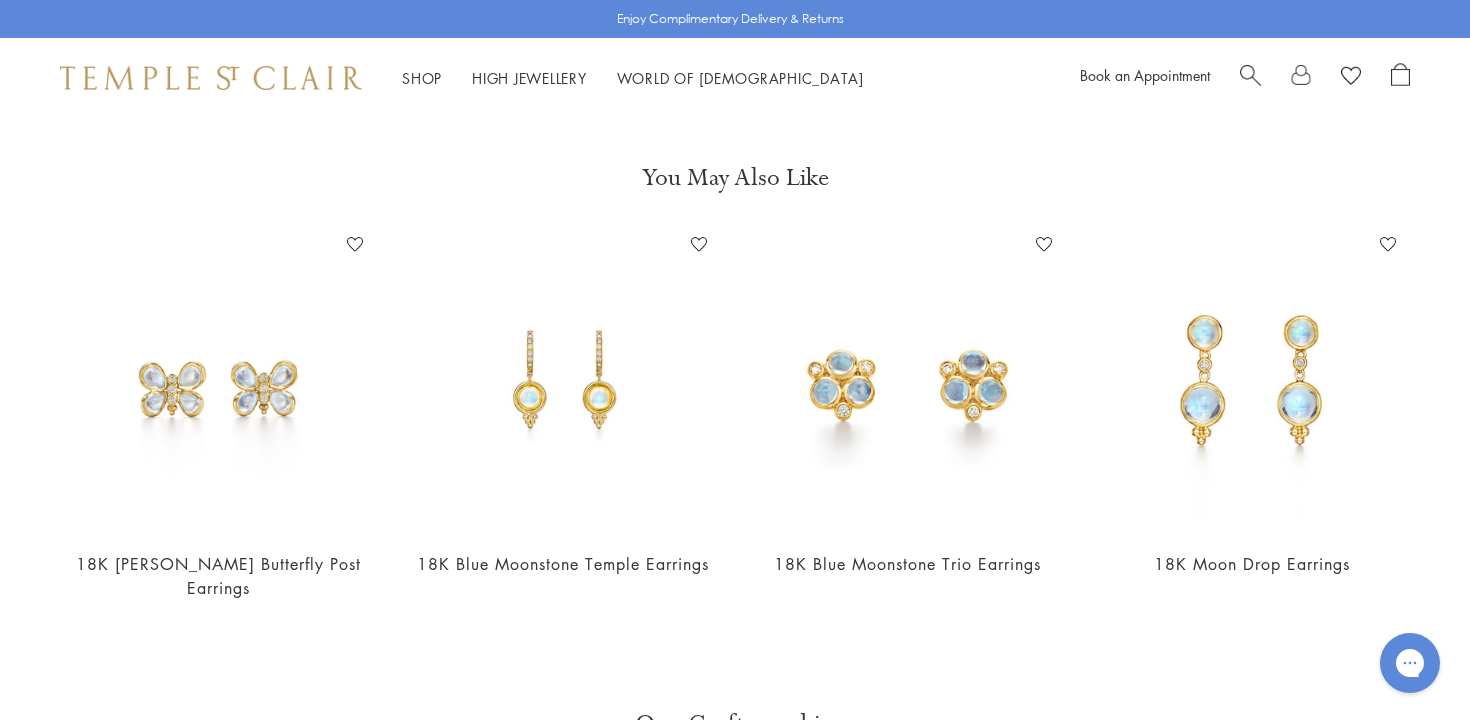 scroll, scrollTop: 892, scrollLeft: 0, axis: vertical 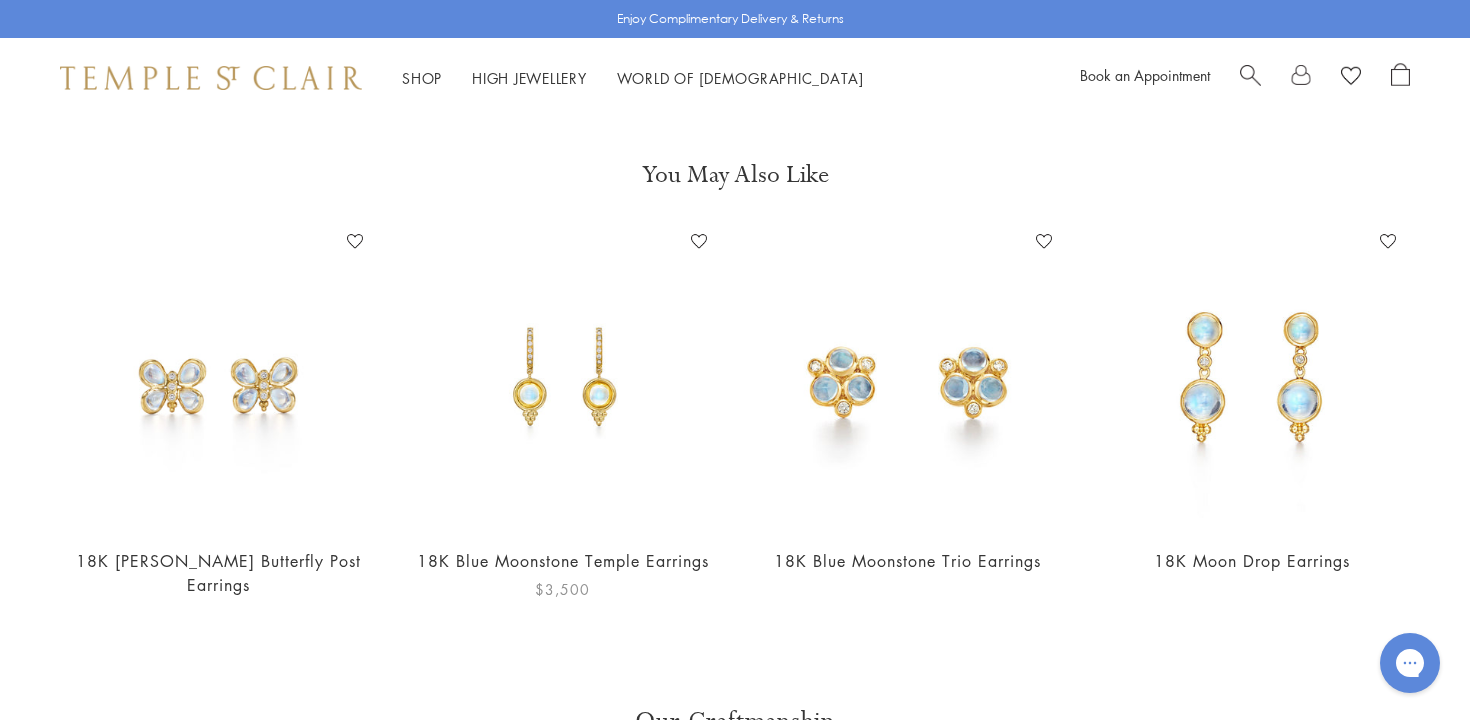 click at bounding box center (563, 378) 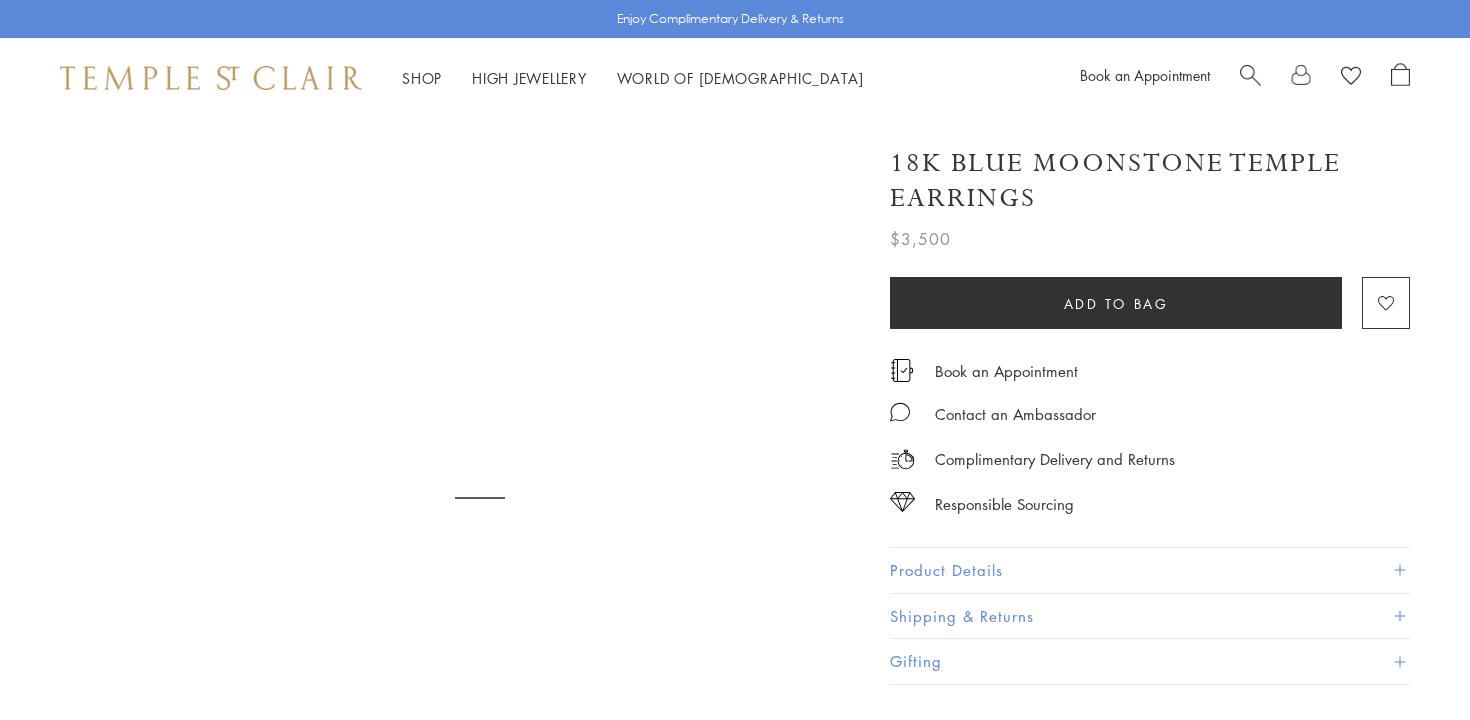 scroll, scrollTop: 0, scrollLeft: 0, axis: both 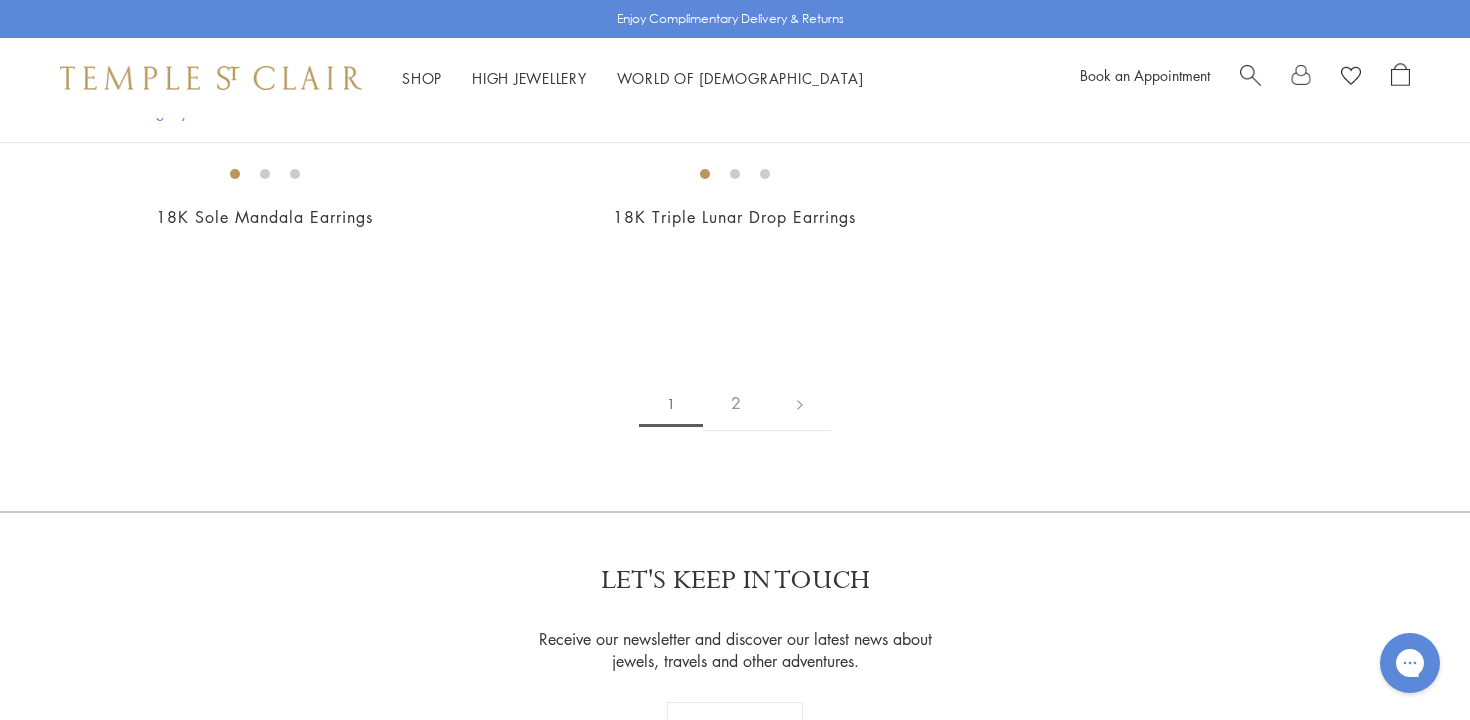 click at bounding box center [0, 0] 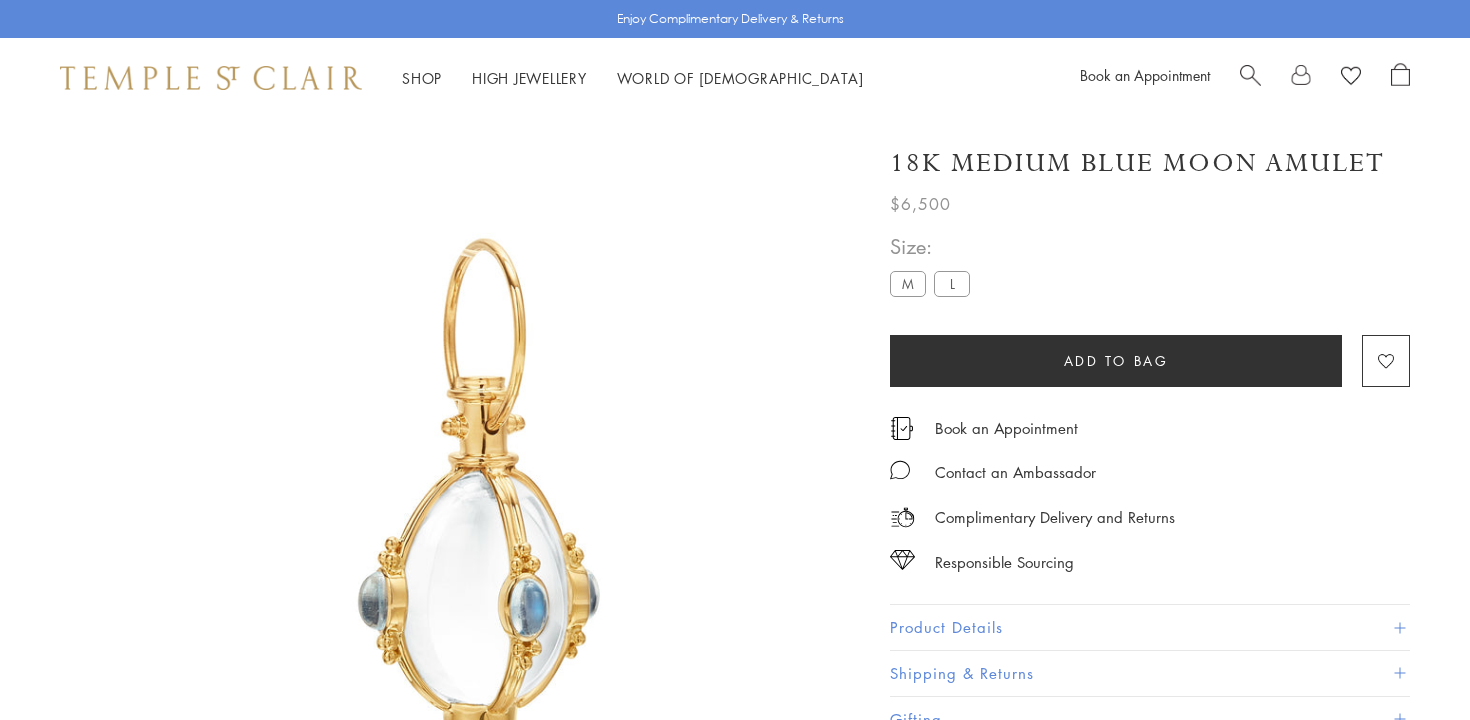 scroll, scrollTop: 0, scrollLeft: 0, axis: both 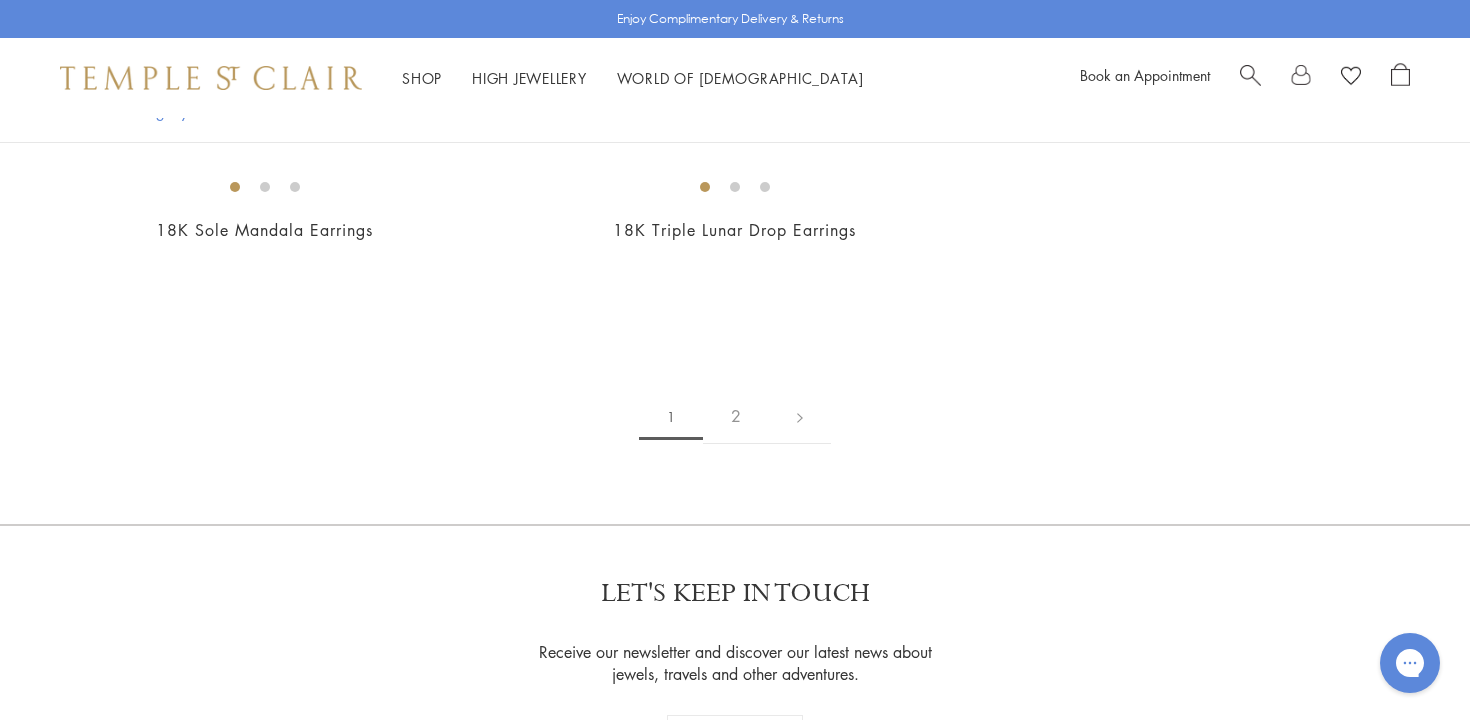 click at bounding box center [0, 0] 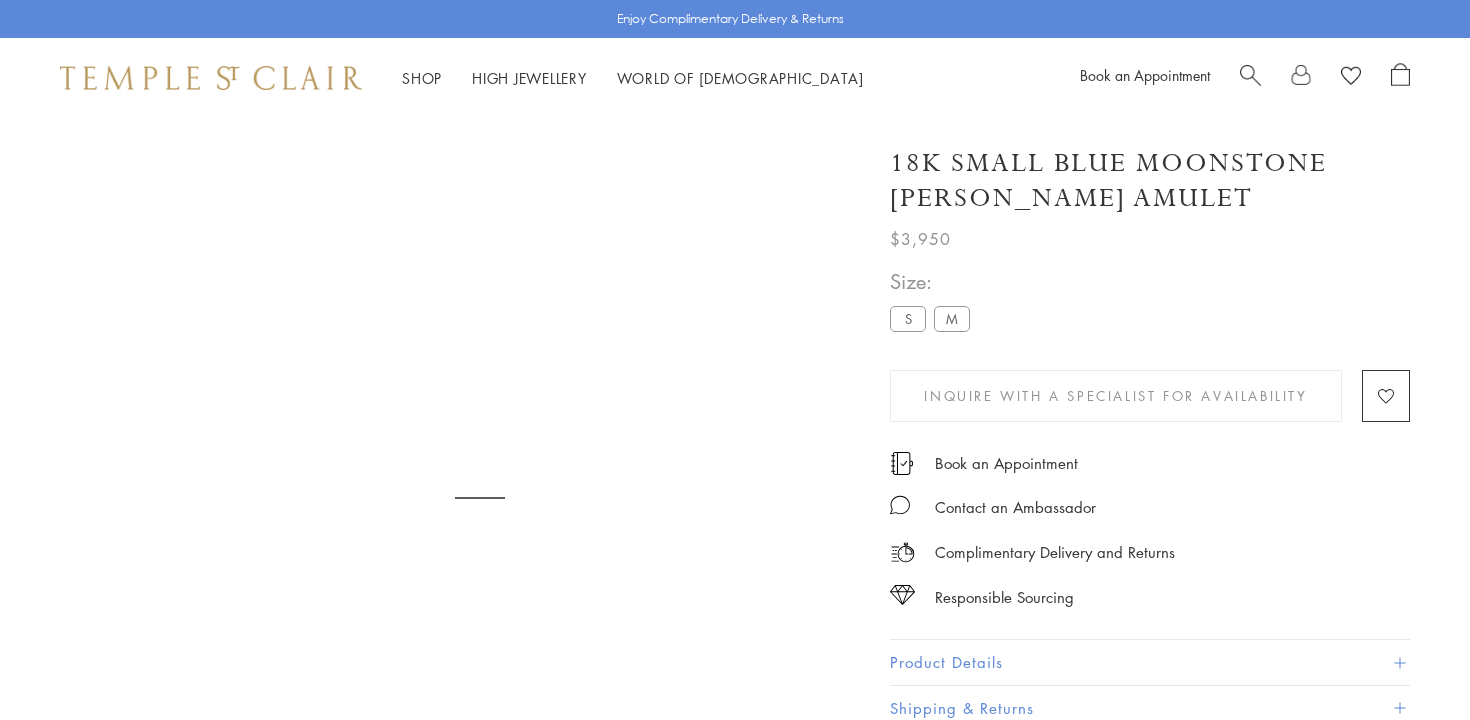 scroll, scrollTop: 0, scrollLeft: 0, axis: both 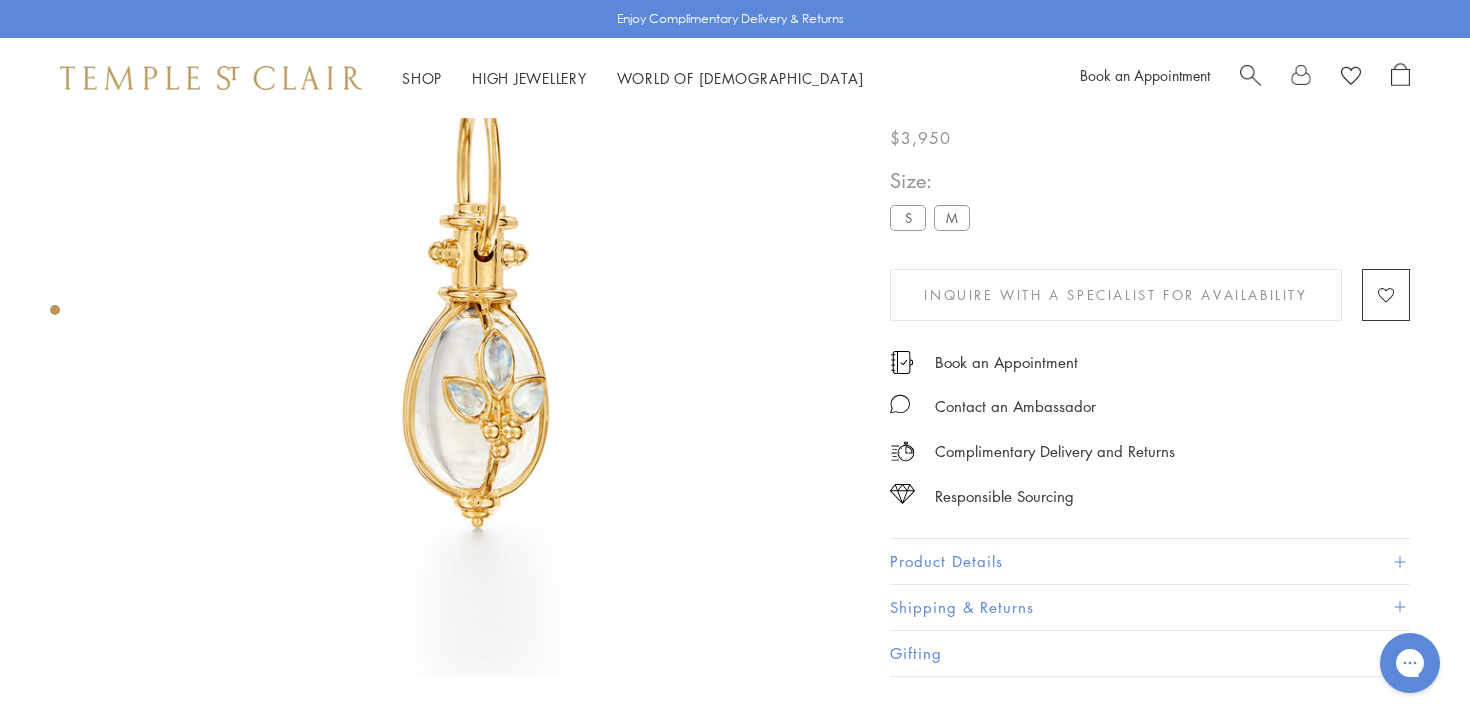 click on "Product Details" at bounding box center [1150, 562] 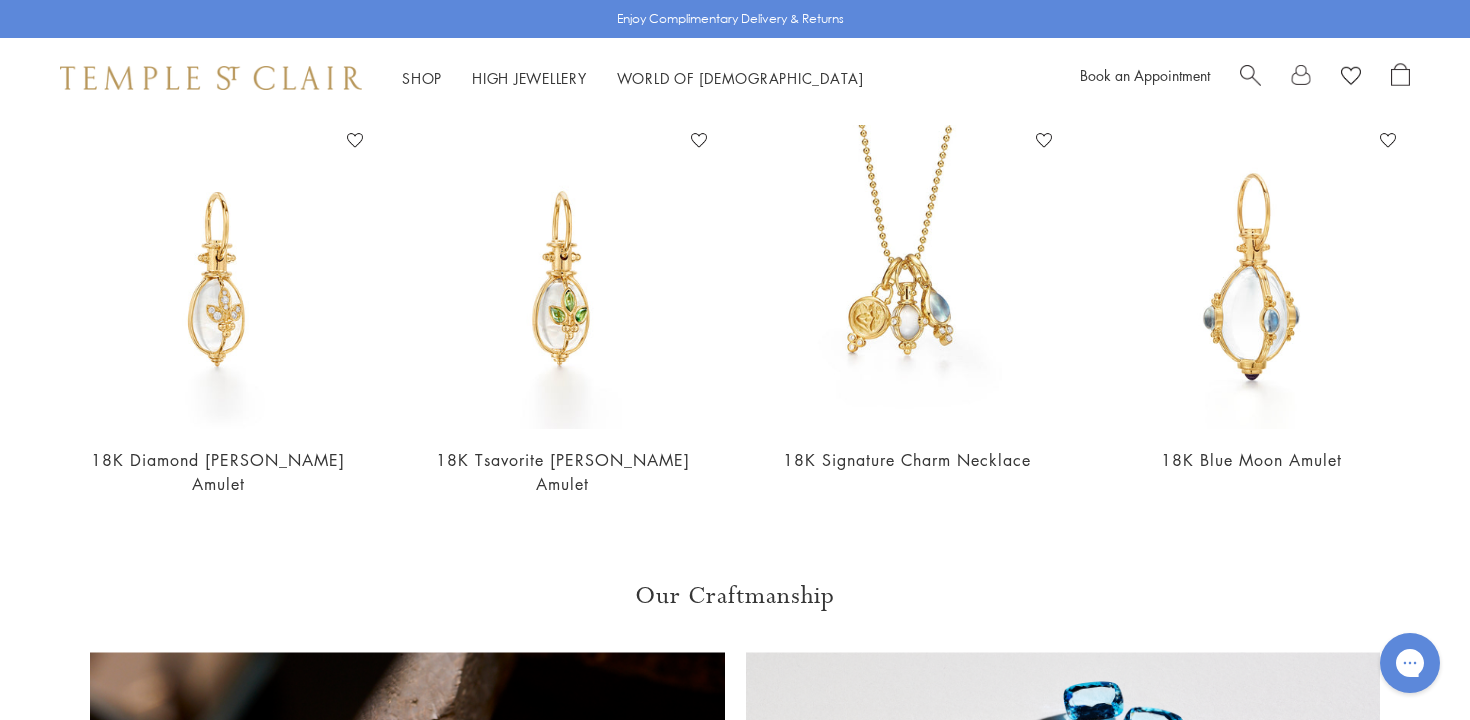scroll, scrollTop: 1150, scrollLeft: 0, axis: vertical 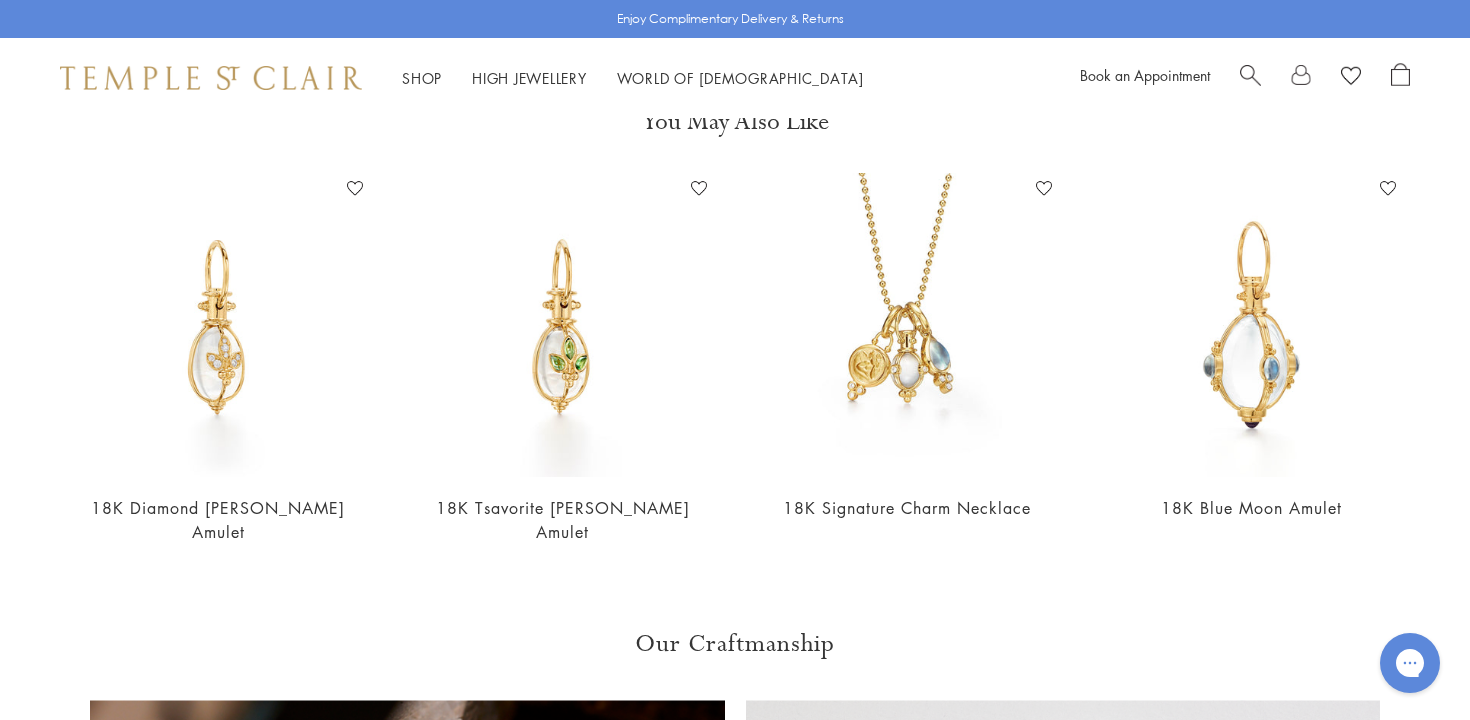click at bounding box center (218, 325) 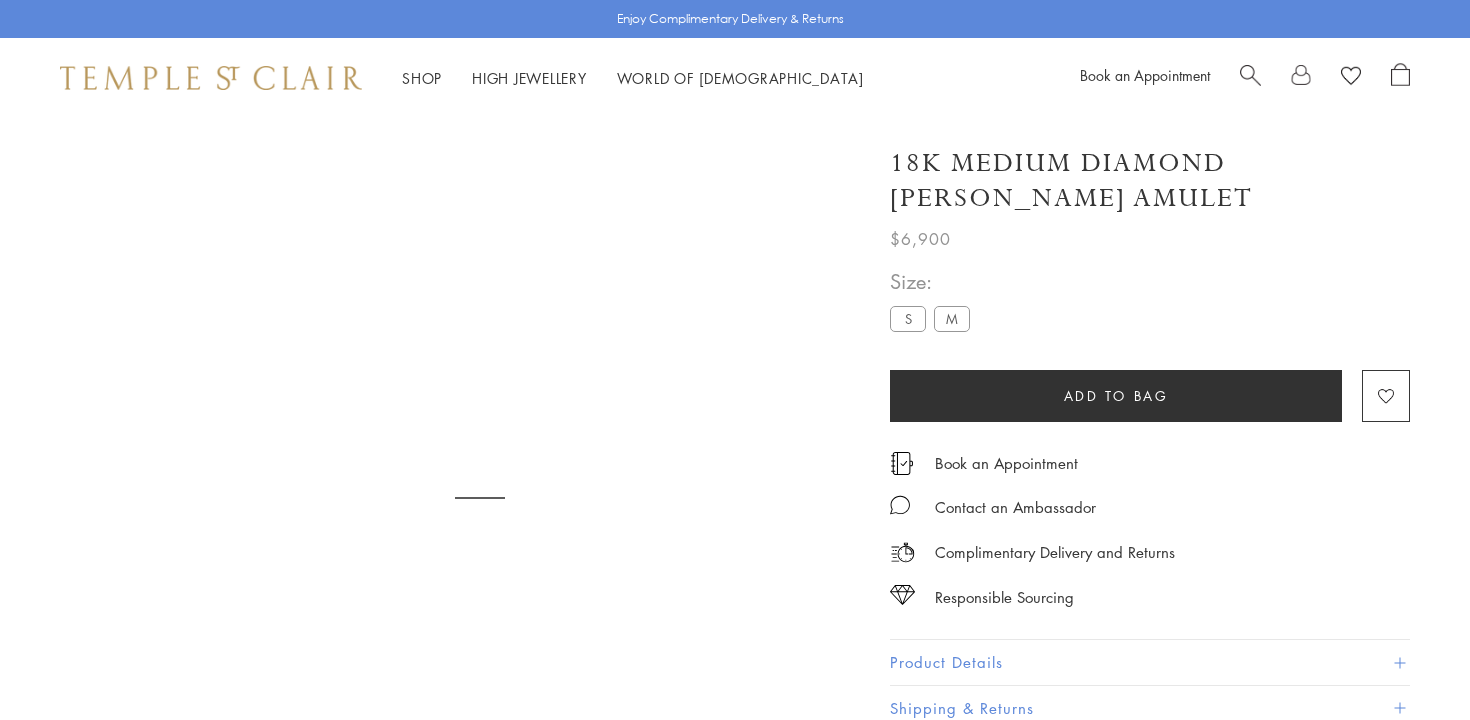 scroll, scrollTop: 0, scrollLeft: 0, axis: both 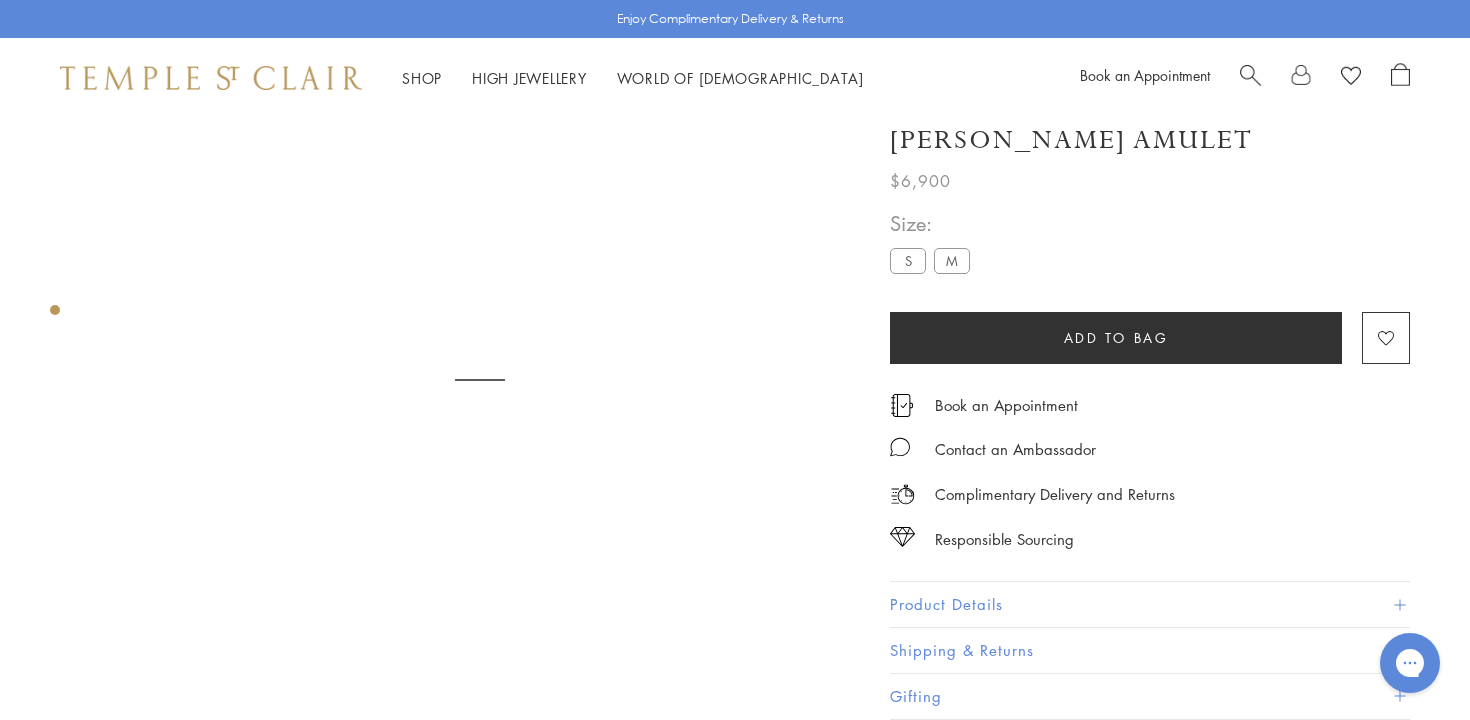 click on "S" at bounding box center [908, 260] 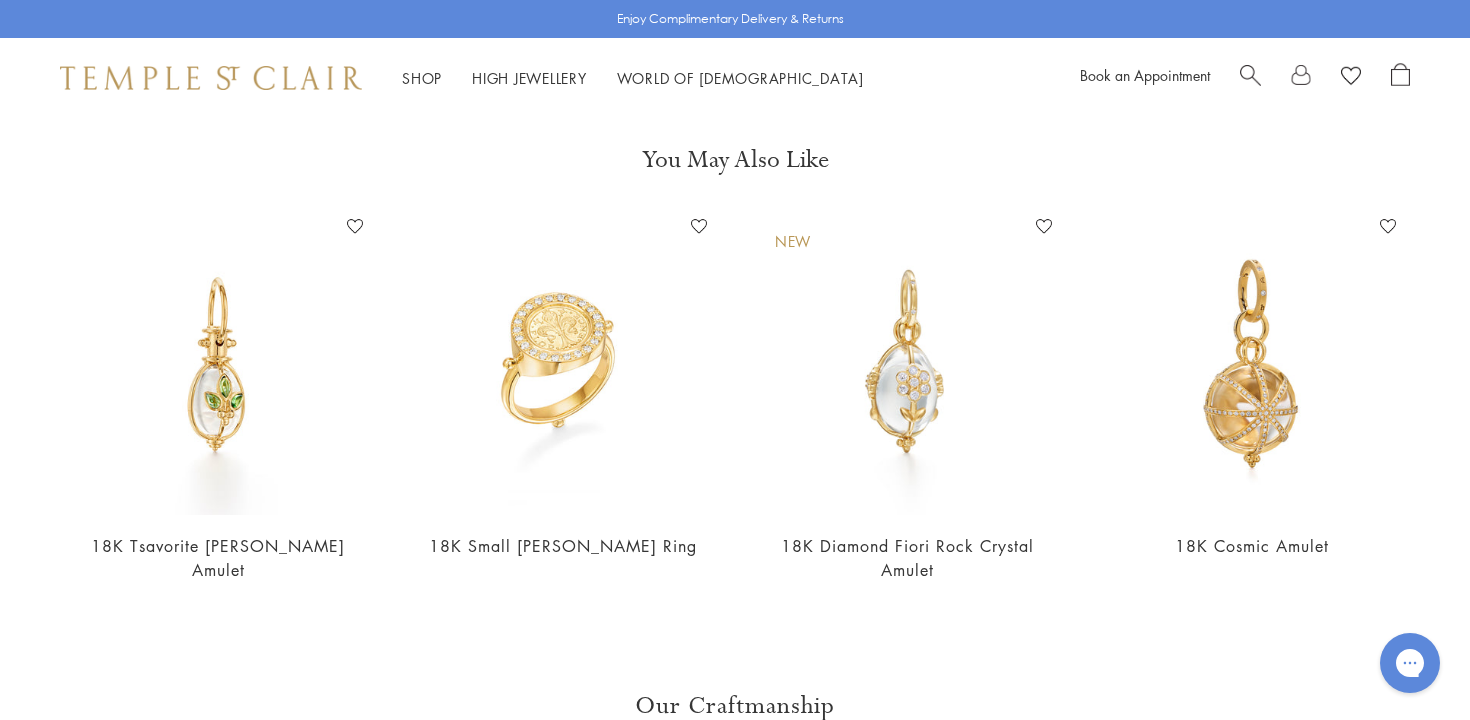 scroll, scrollTop: 808, scrollLeft: 0, axis: vertical 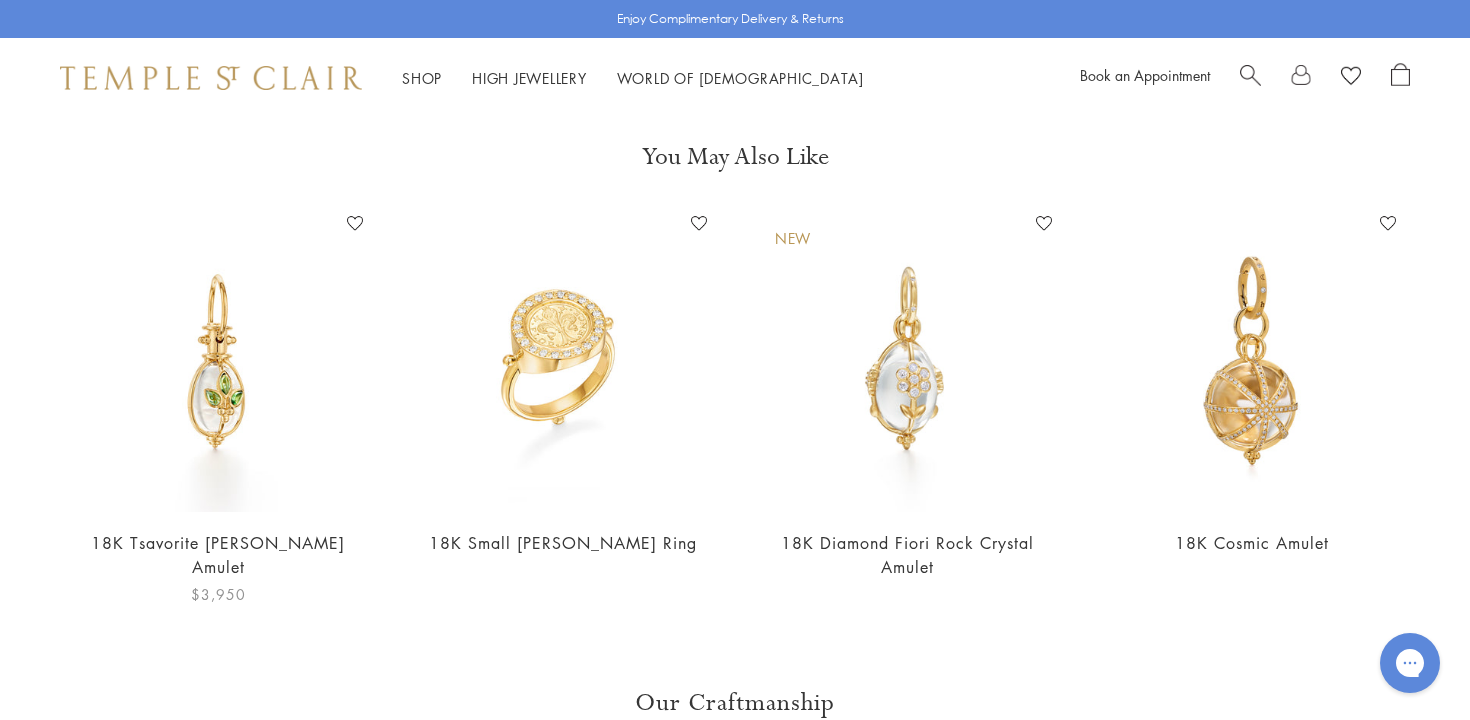 click at bounding box center [218, 360] 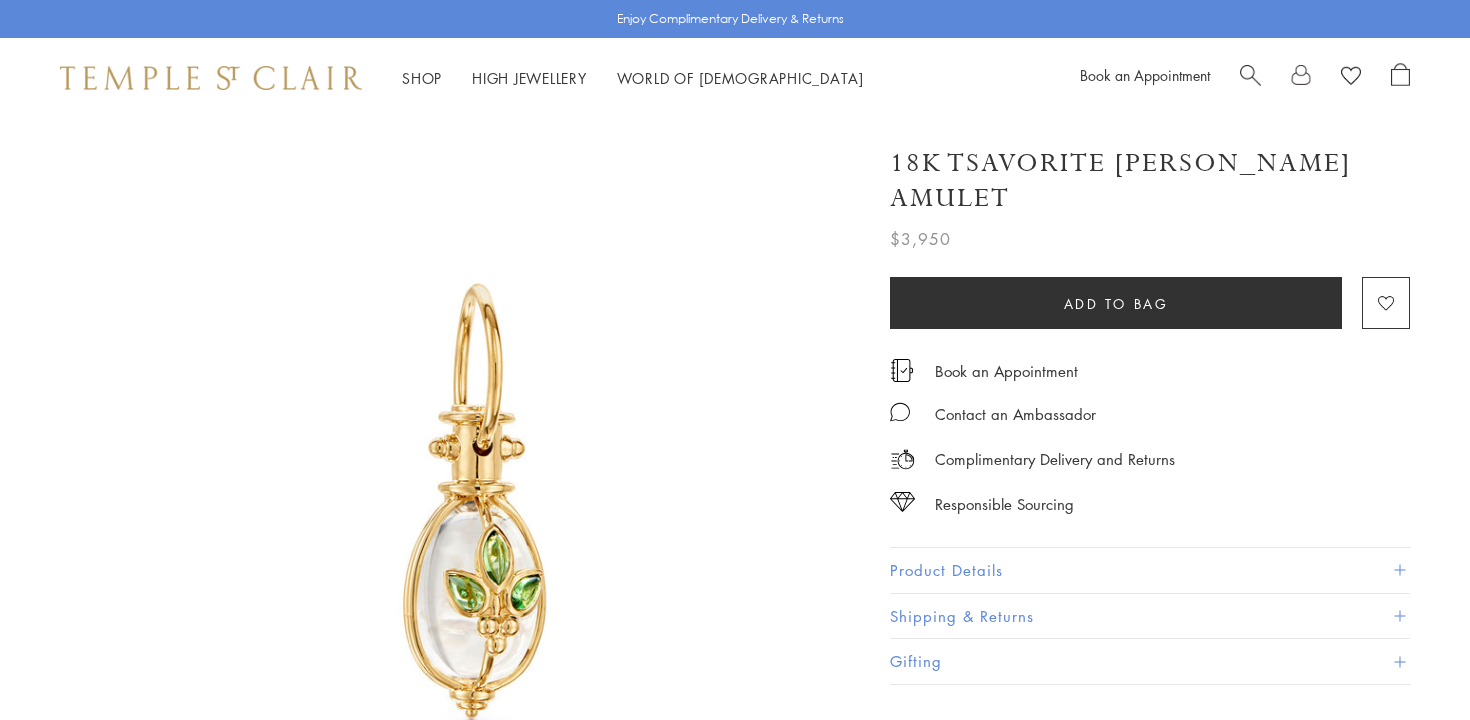 scroll, scrollTop: 0, scrollLeft: 0, axis: both 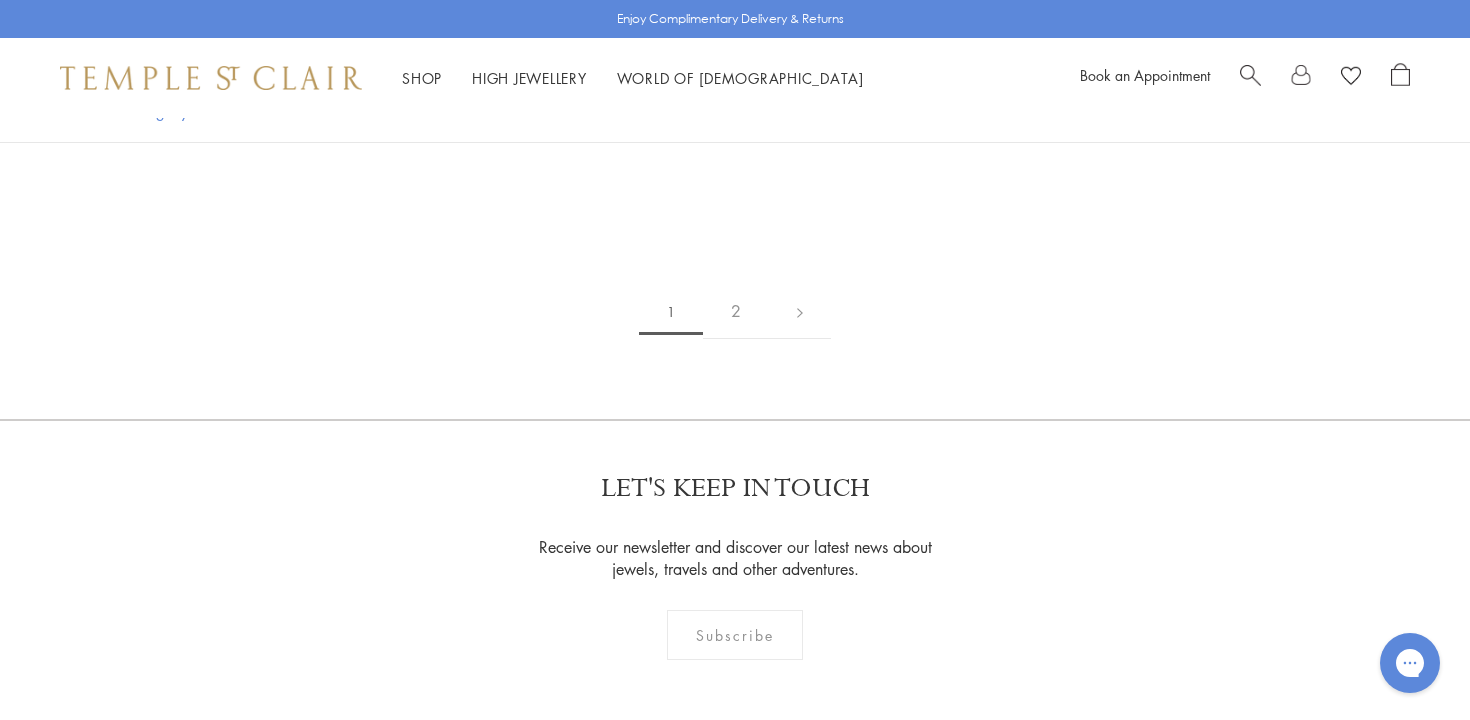 click at bounding box center [0, 0] 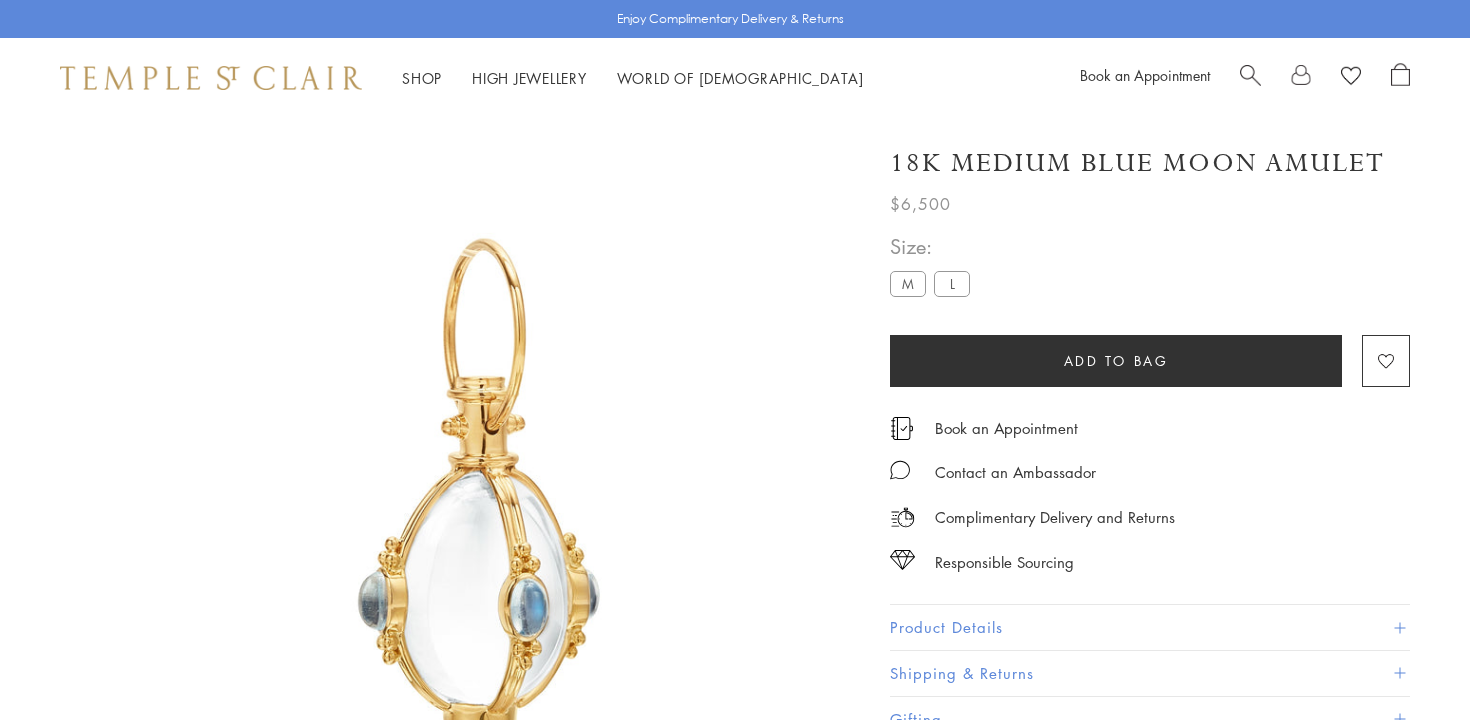 scroll, scrollTop: 0, scrollLeft: 0, axis: both 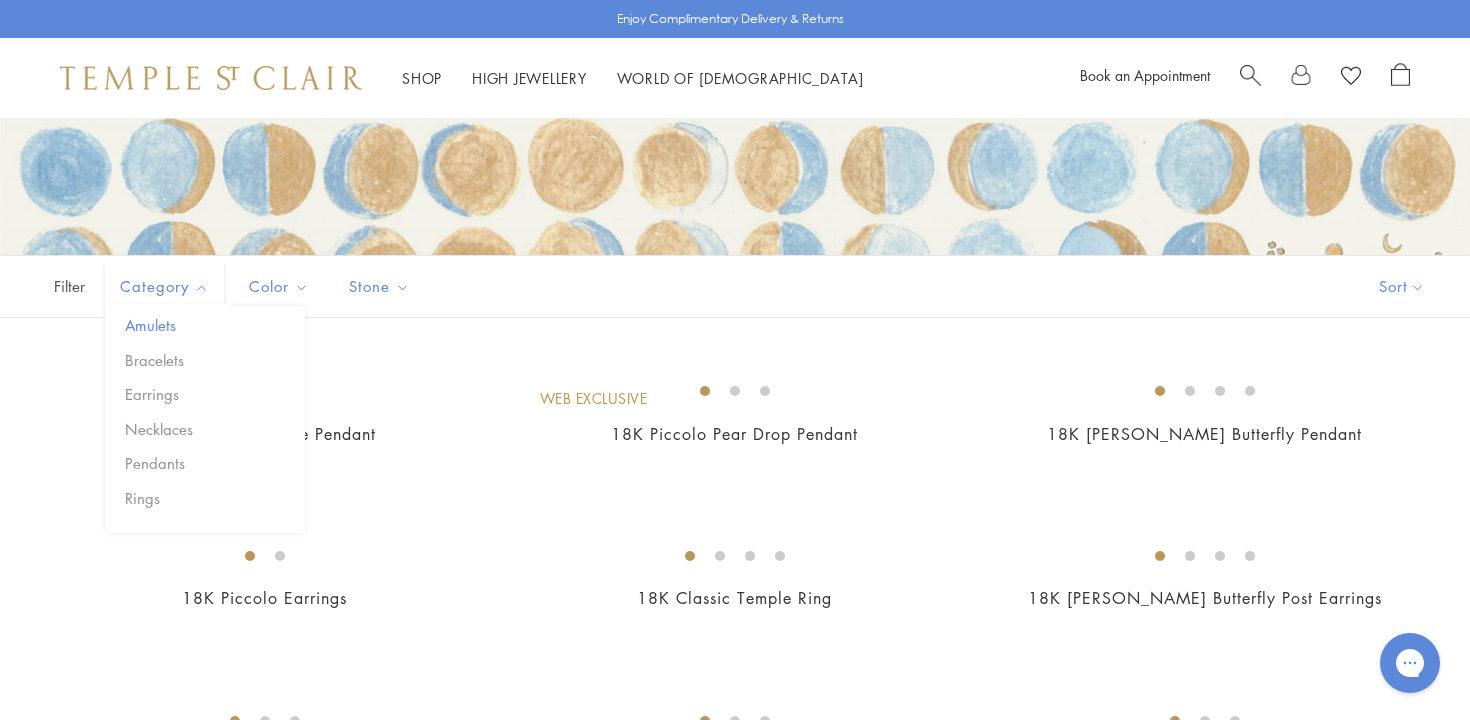 click on "Amulets" at bounding box center [212, 325] 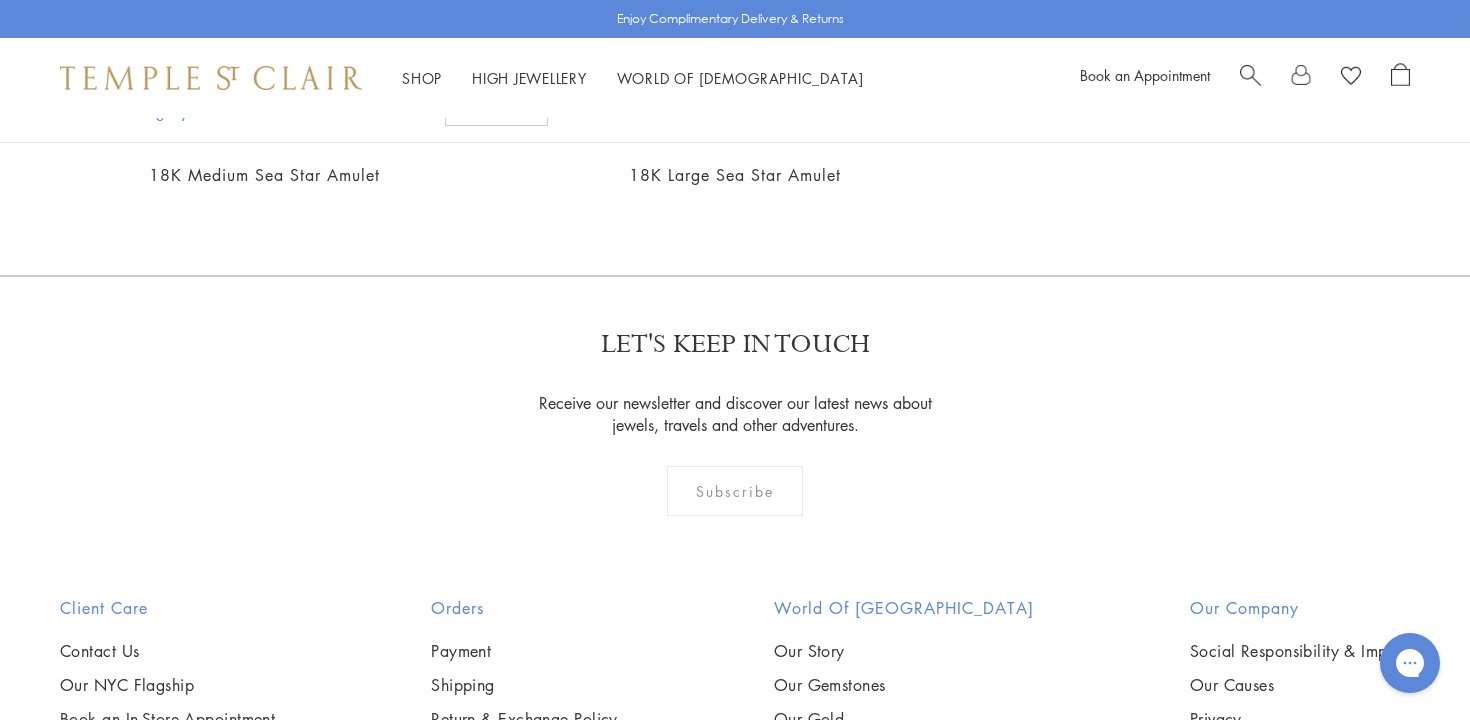 scroll, scrollTop: 98, scrollLeft: 0, axis: vertical 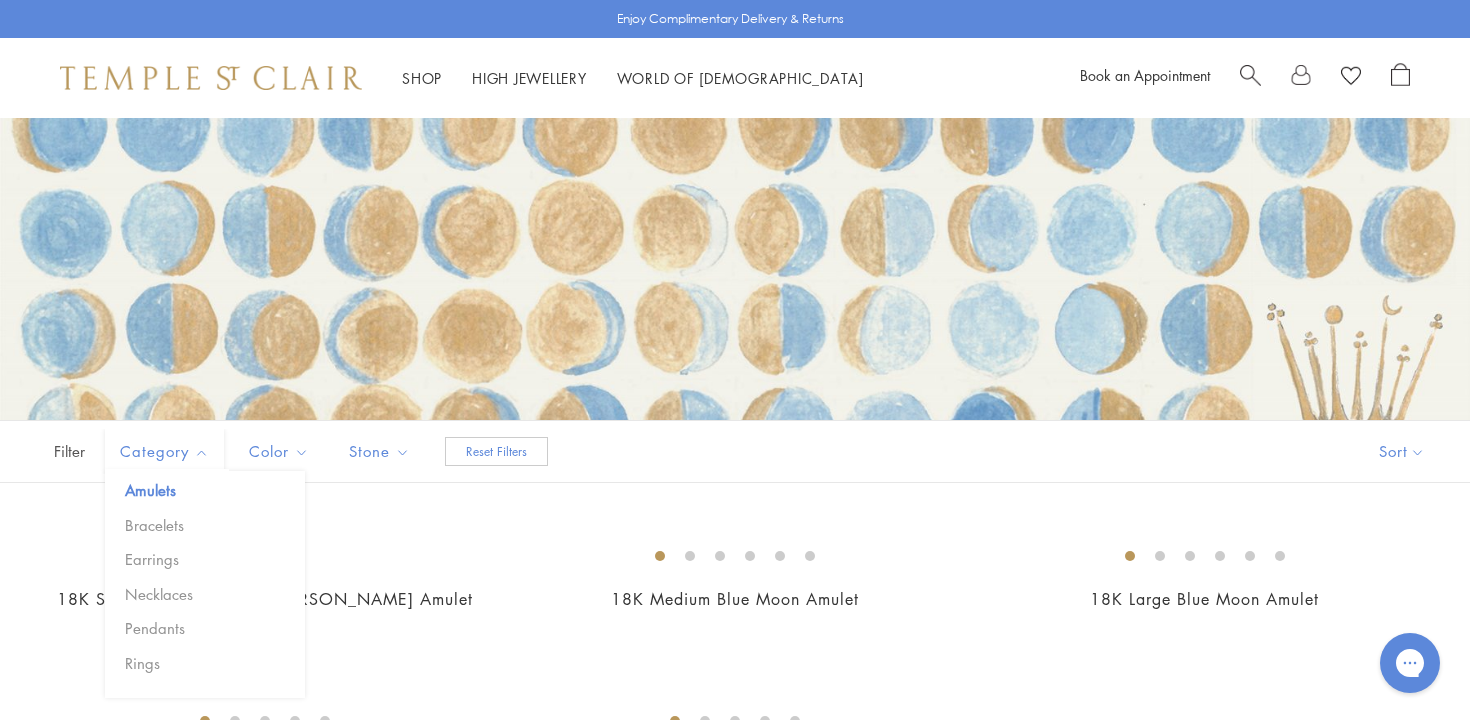 click on "Category" at bounding box center (167, 451) 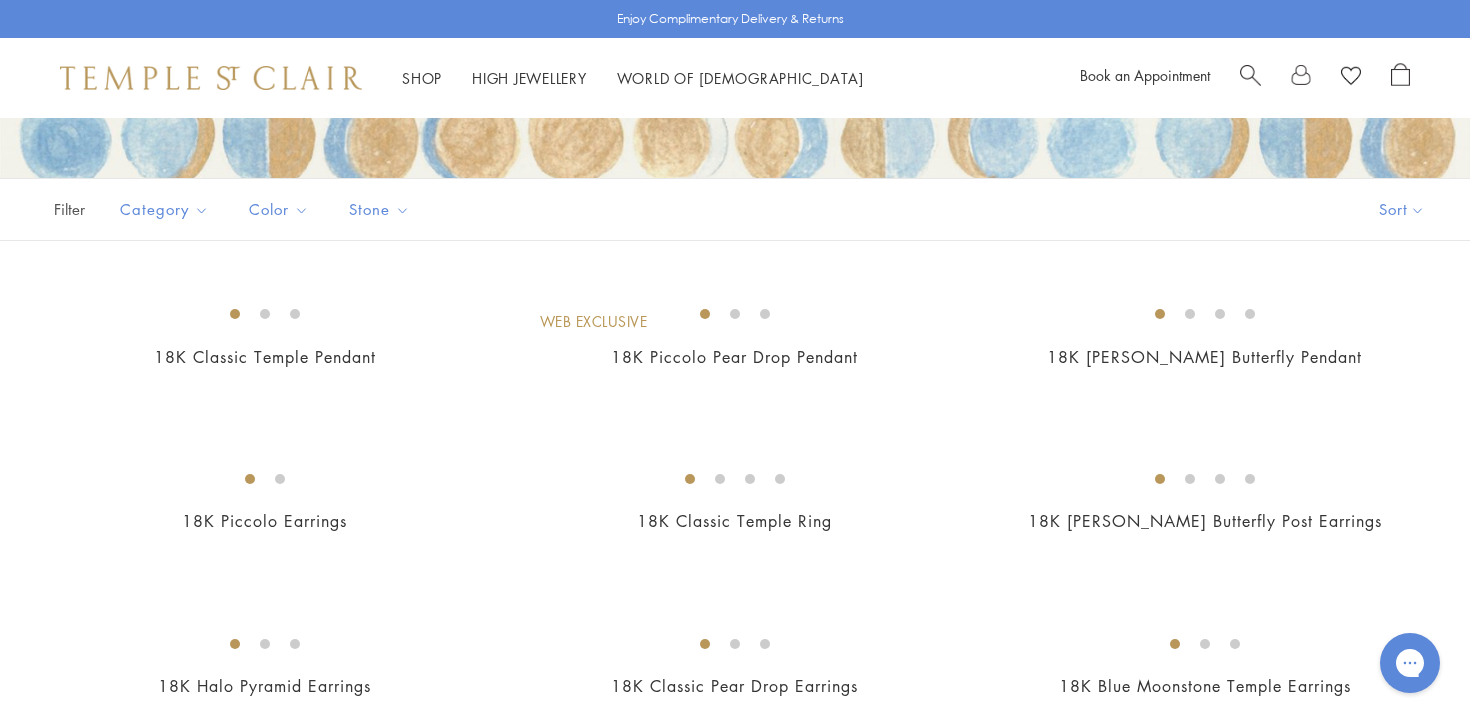 scroll, scrollTop: 344, scrollLeft: 0, axis: vertical 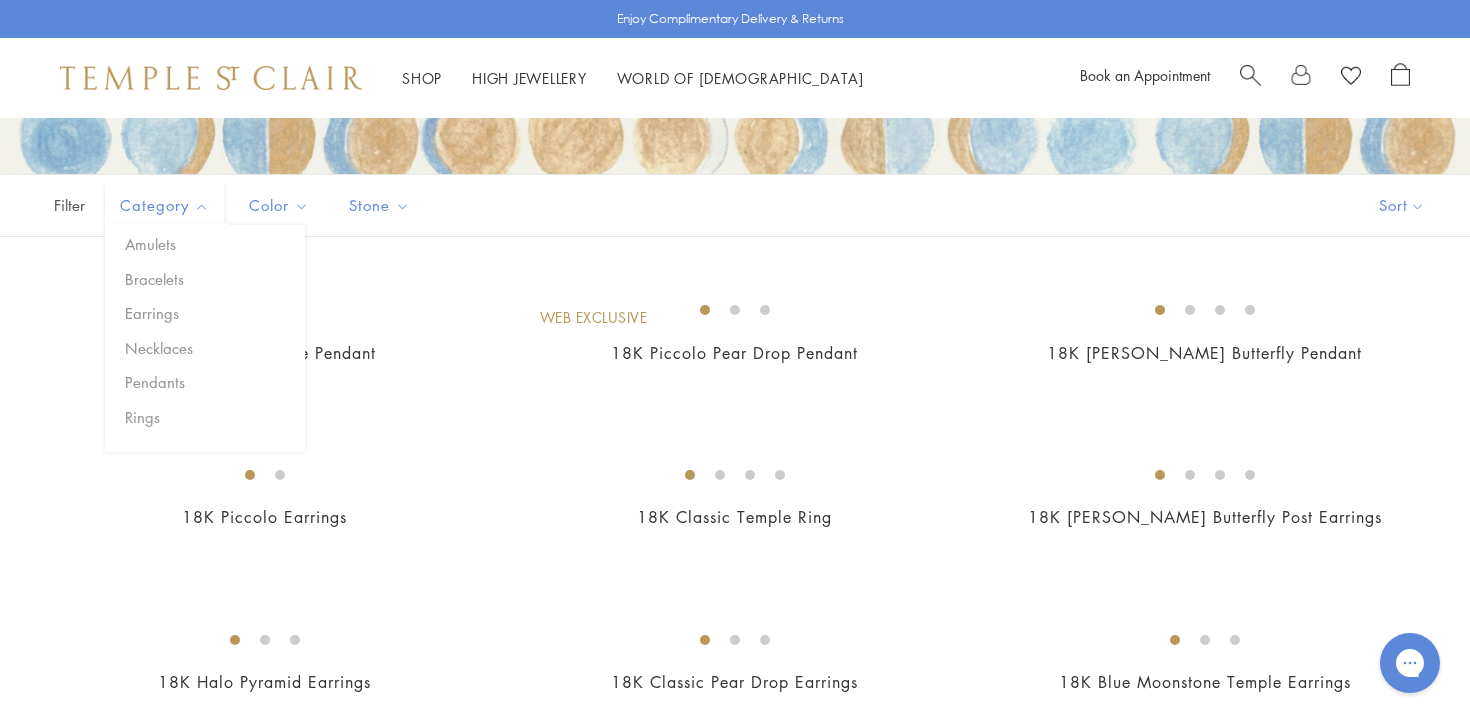 click on "Category" at bounding box center [164, 205] 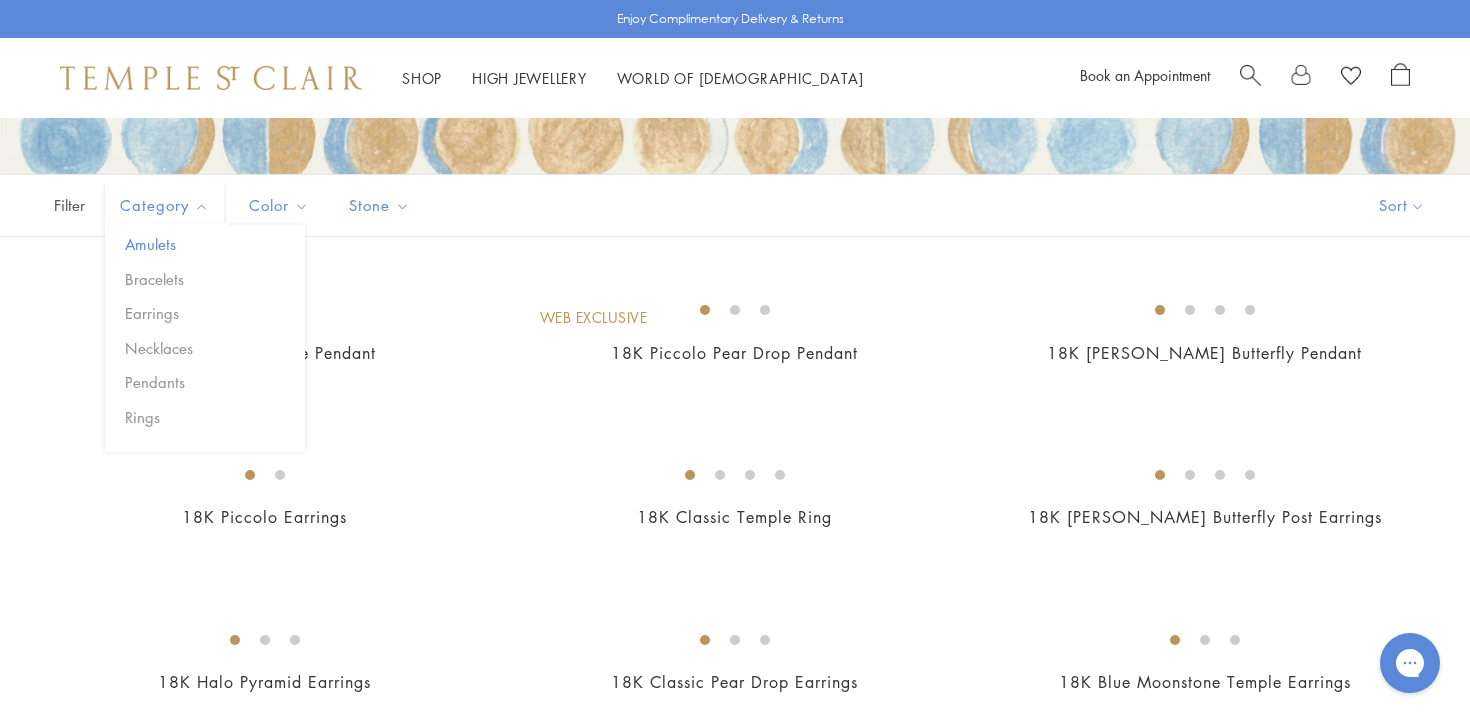click on "Amulets" at bounding box center [212, 244] 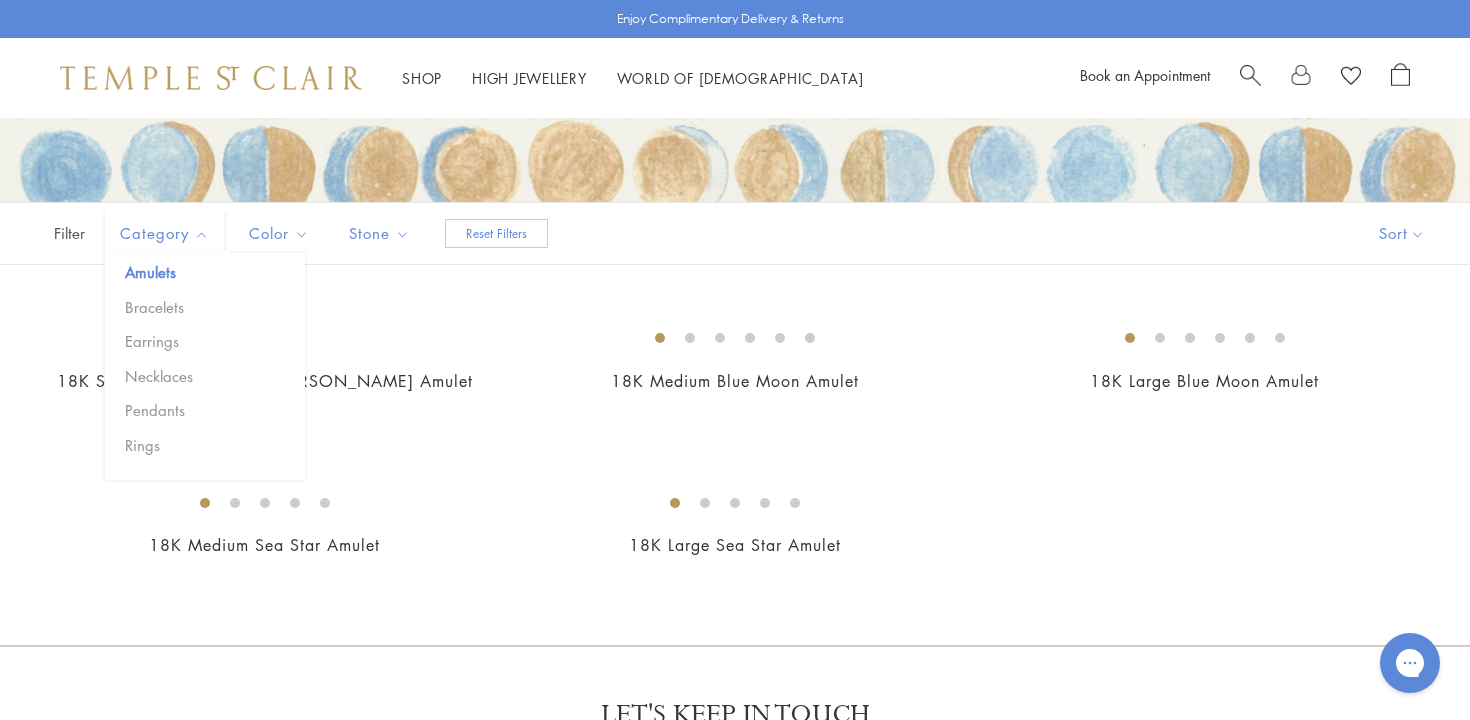 scroll, scrollTop: 313, scrollLeft: 0, axis: vertical 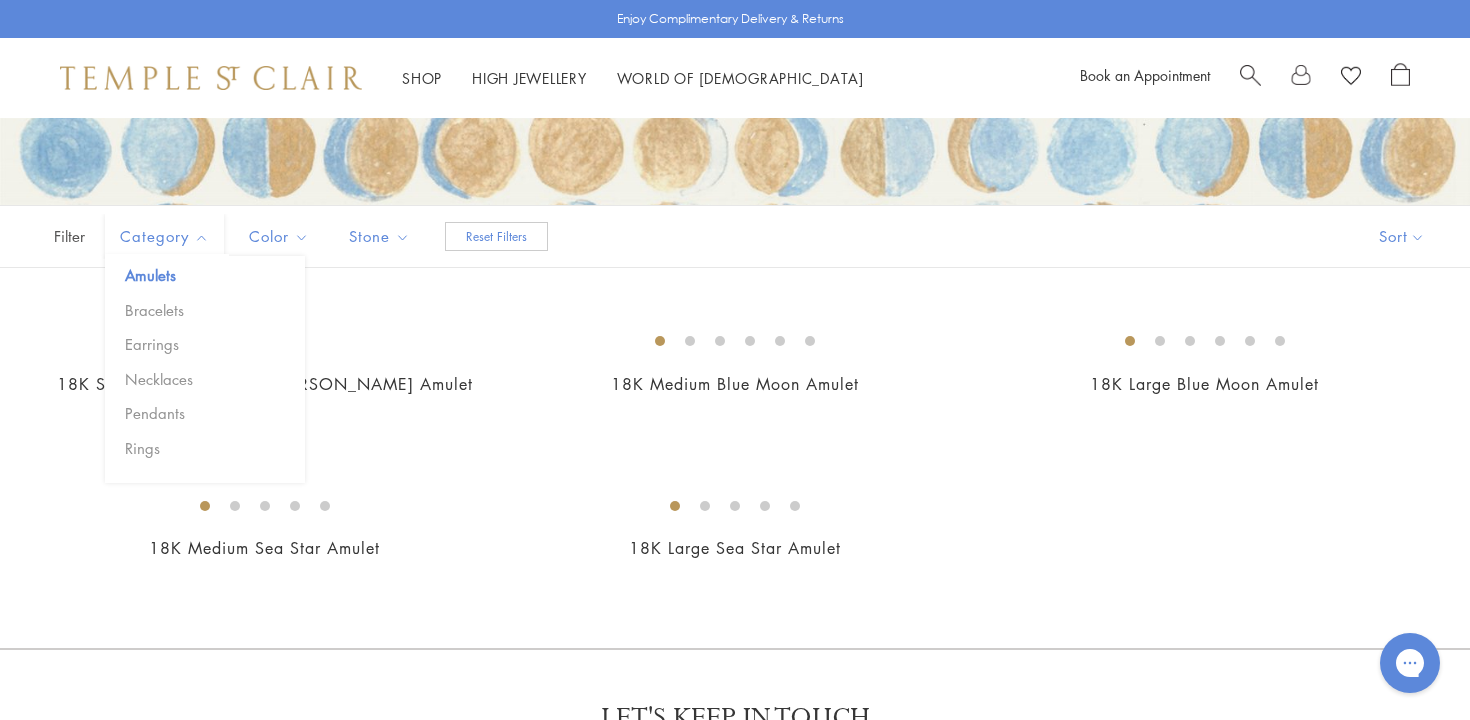 click on "Amulets" at bounding box center [212, 275] 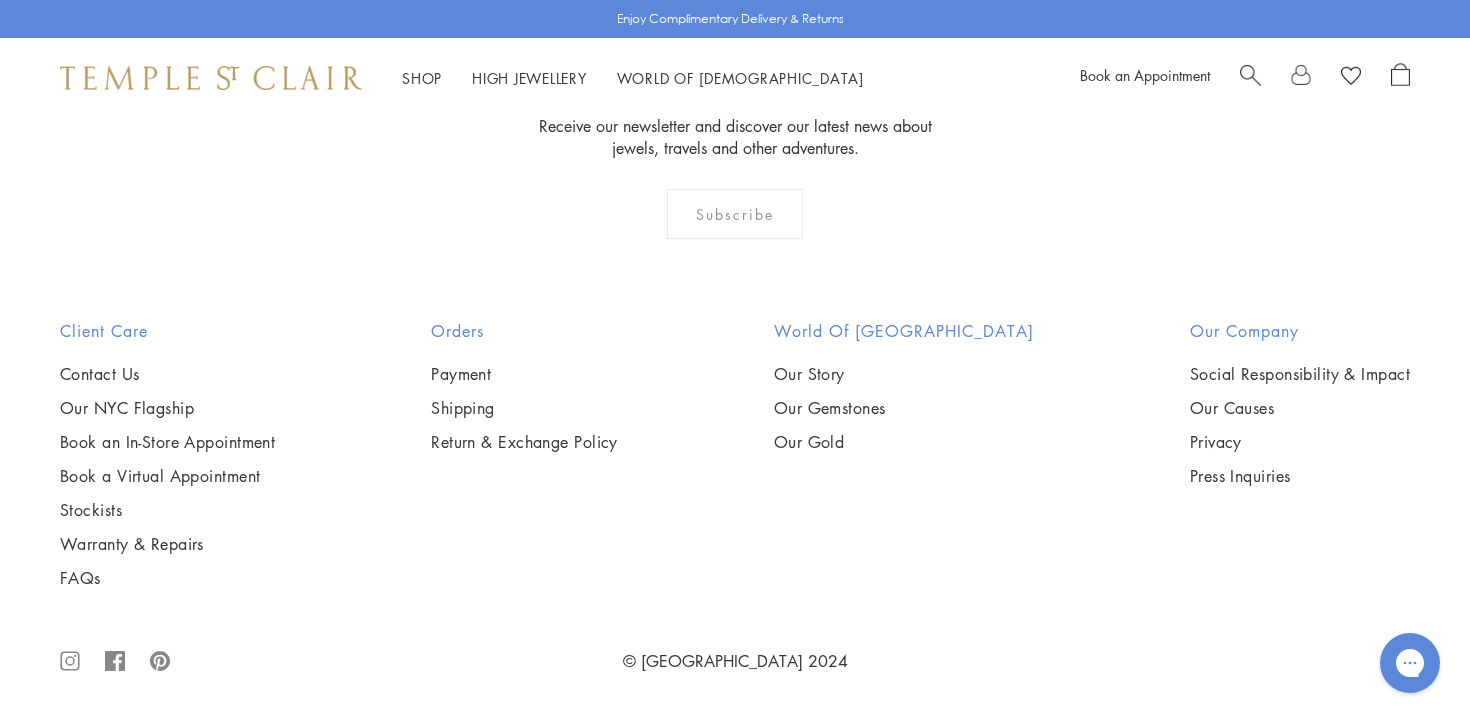 scroll, scrollTop: 10253, scrollLeft: 0, axis: vertical 